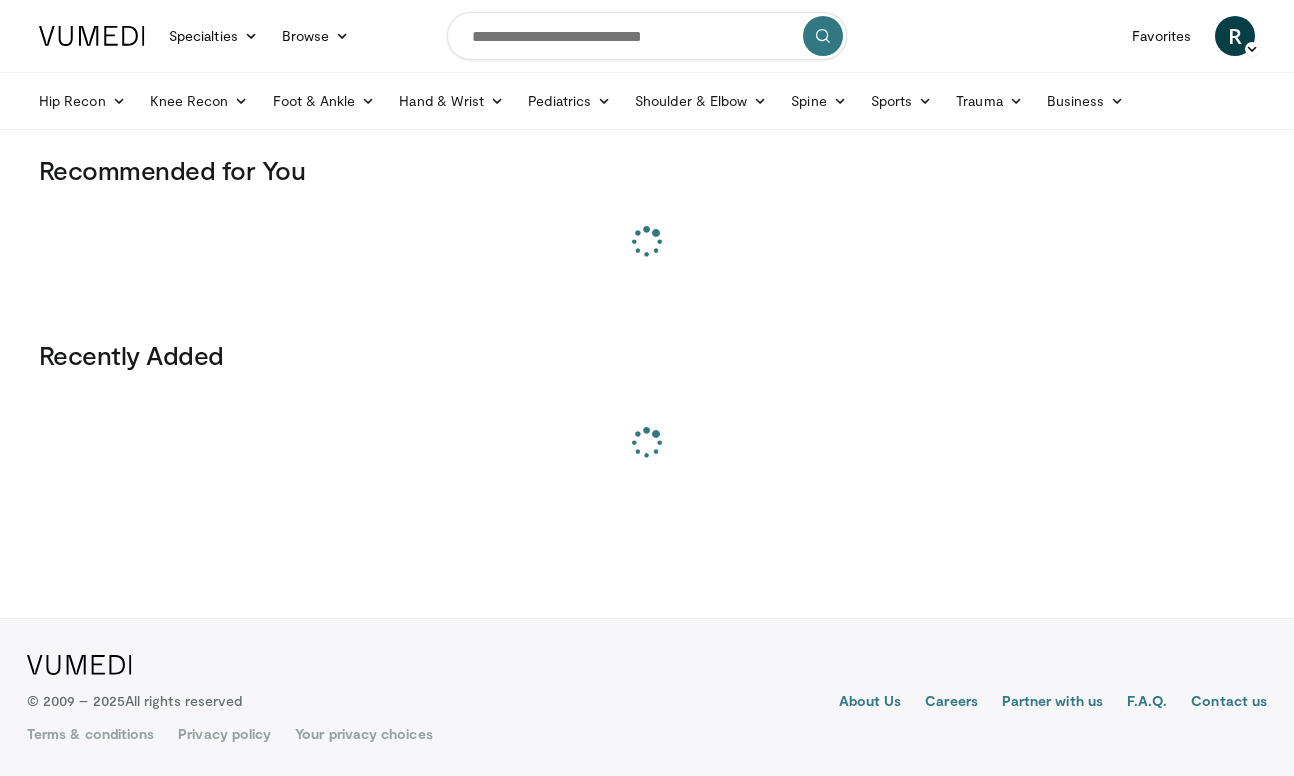 scroll, scrollTop: 0, scrollLeft: 0, axis: both 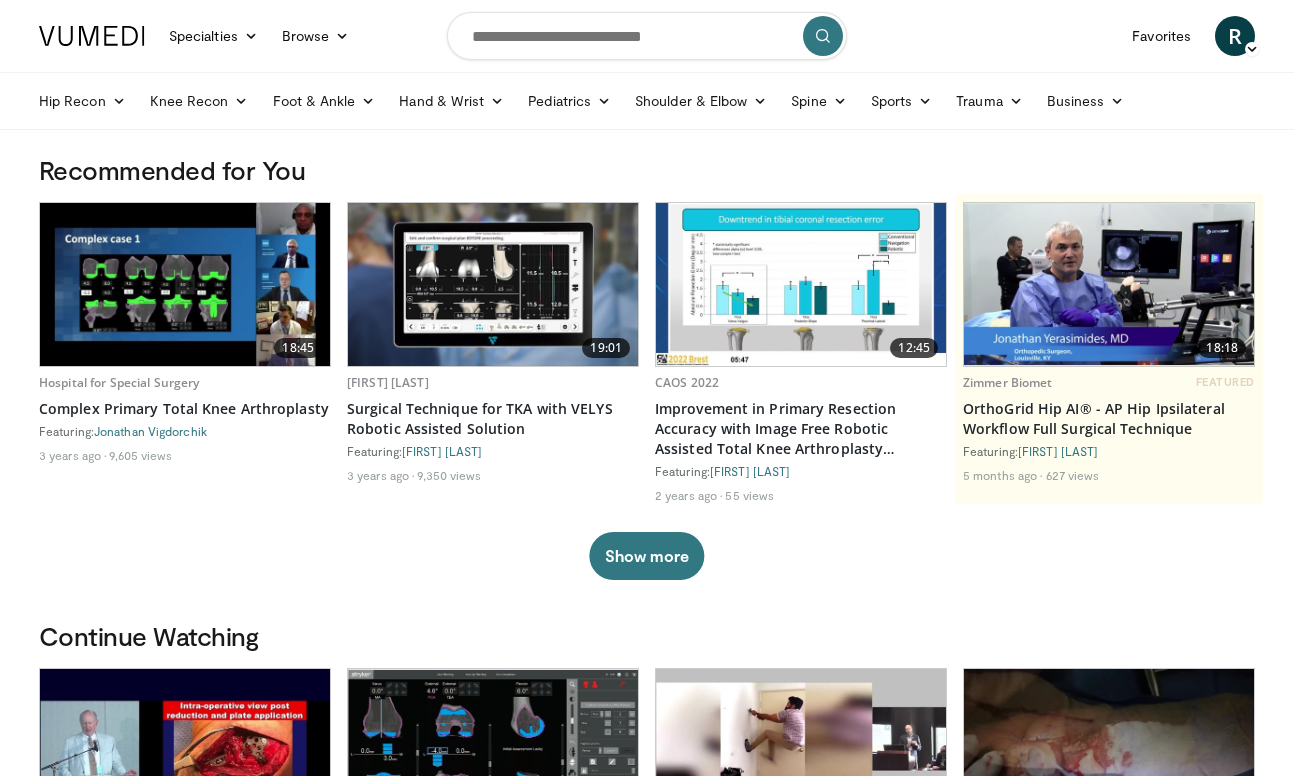 click at bounding box center [493, 284] 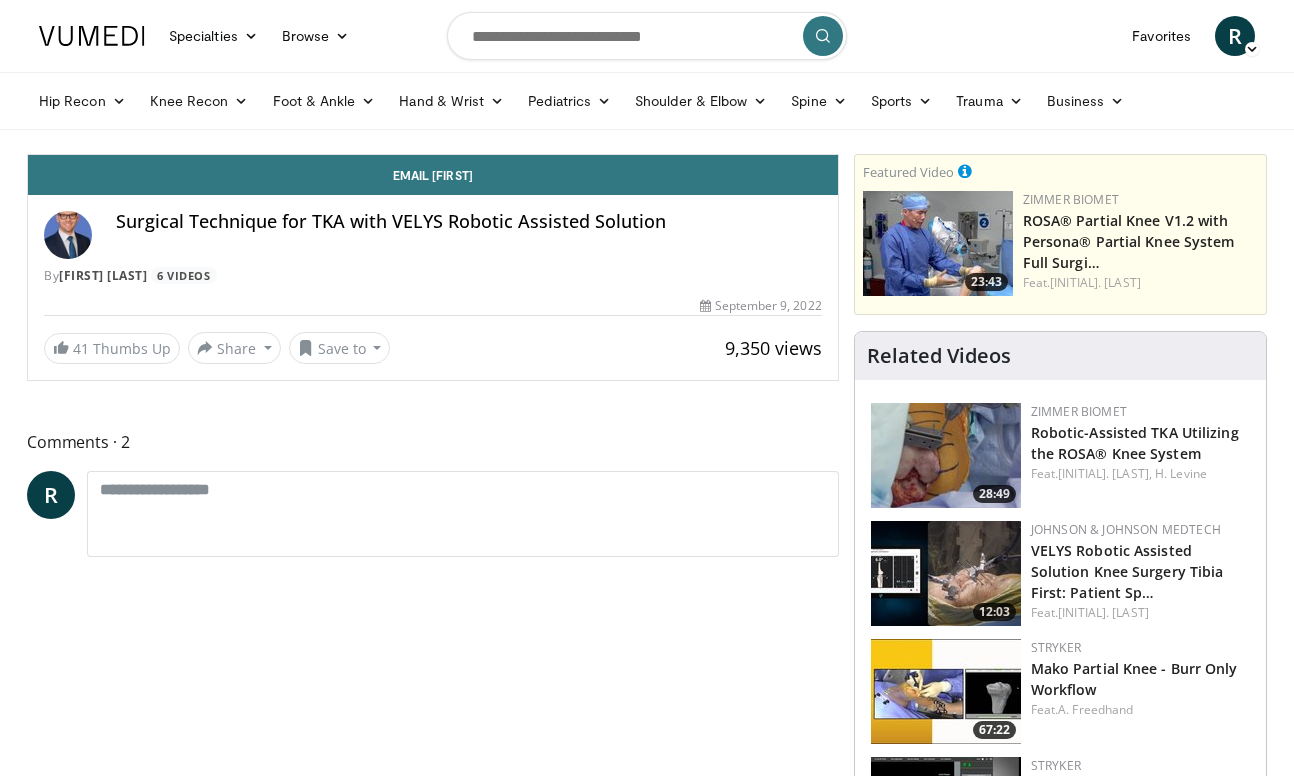 click on "9,350 views
[MONTH] [DAY], [YEAR]" at bounding box center [433, 306] 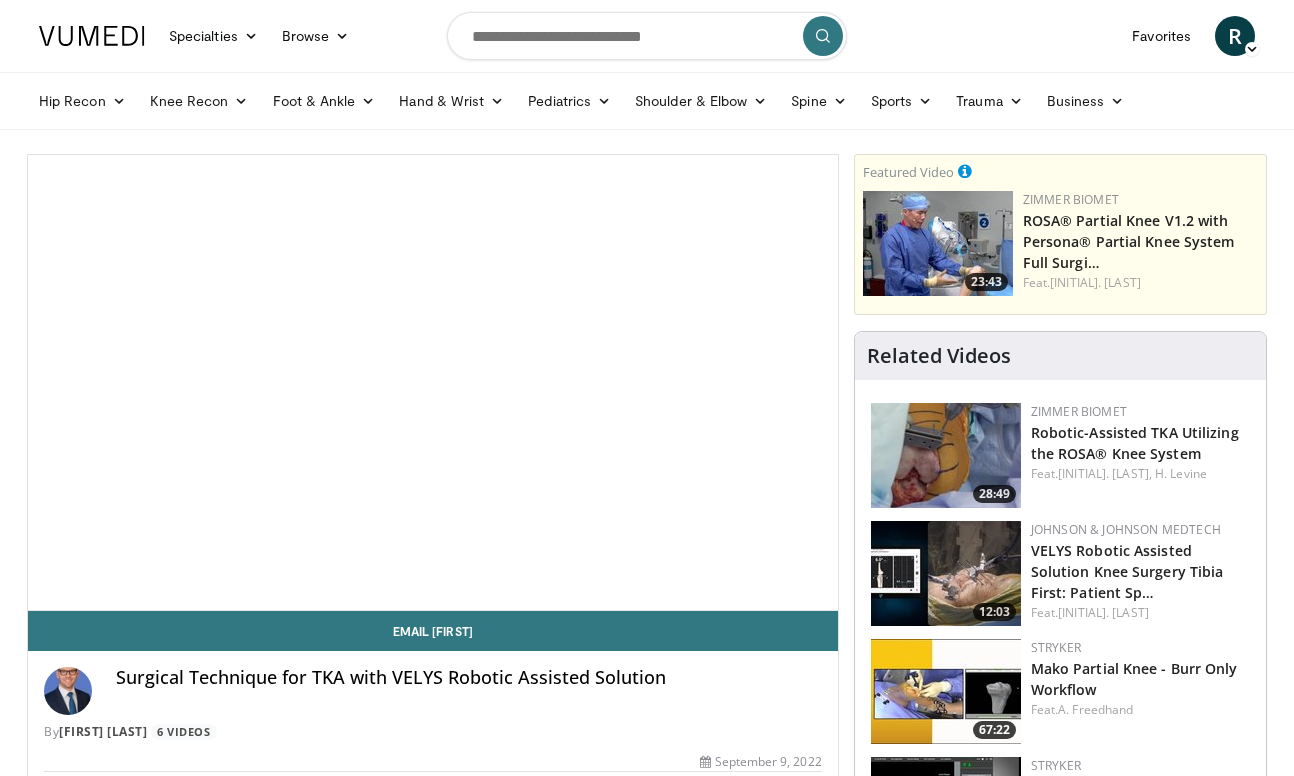 scroll, scrollTop: 0, scrollLeft: 0, axis: both 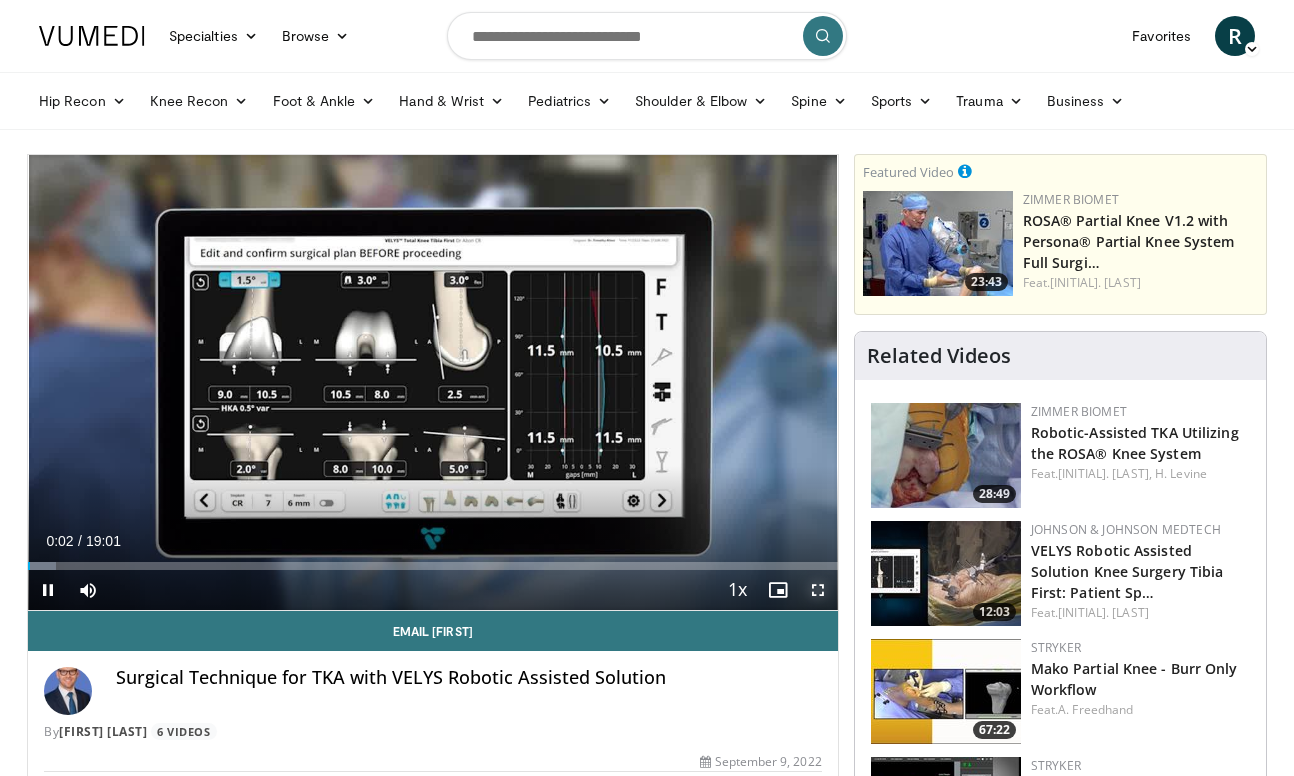 click at bounding box center [818, 590] 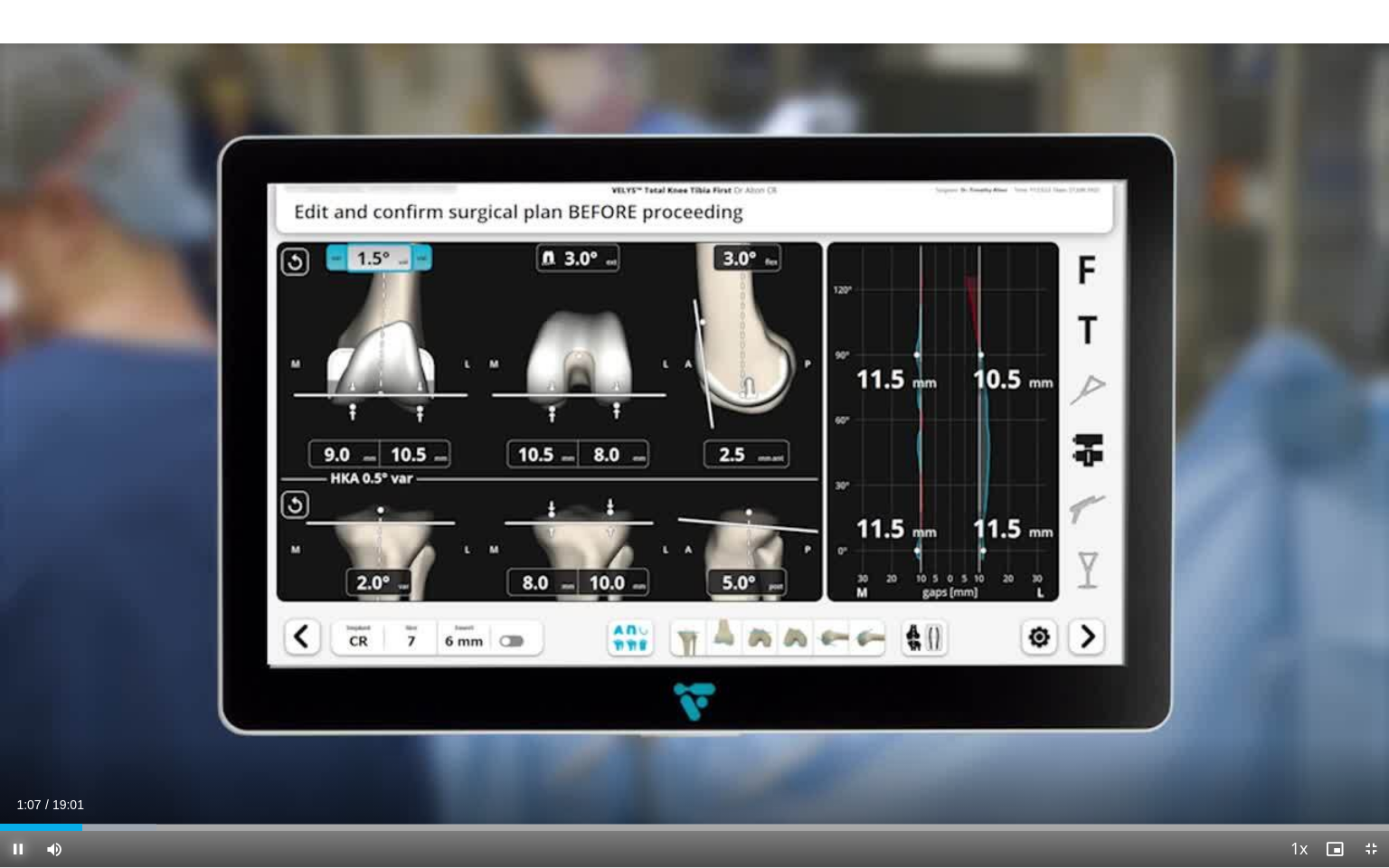 click at bounding box center (18, 849) 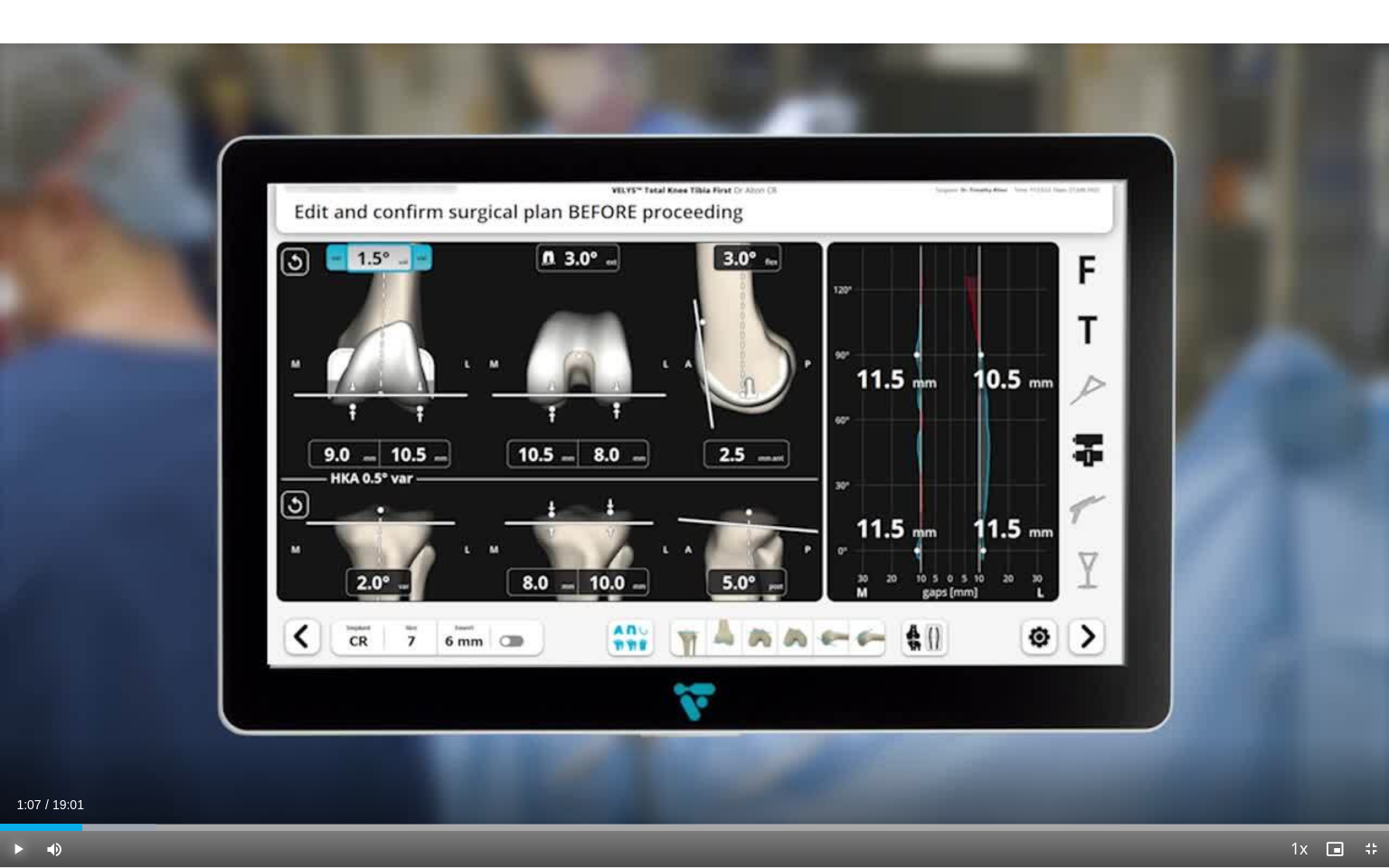 click at bounding box center [18, 849] 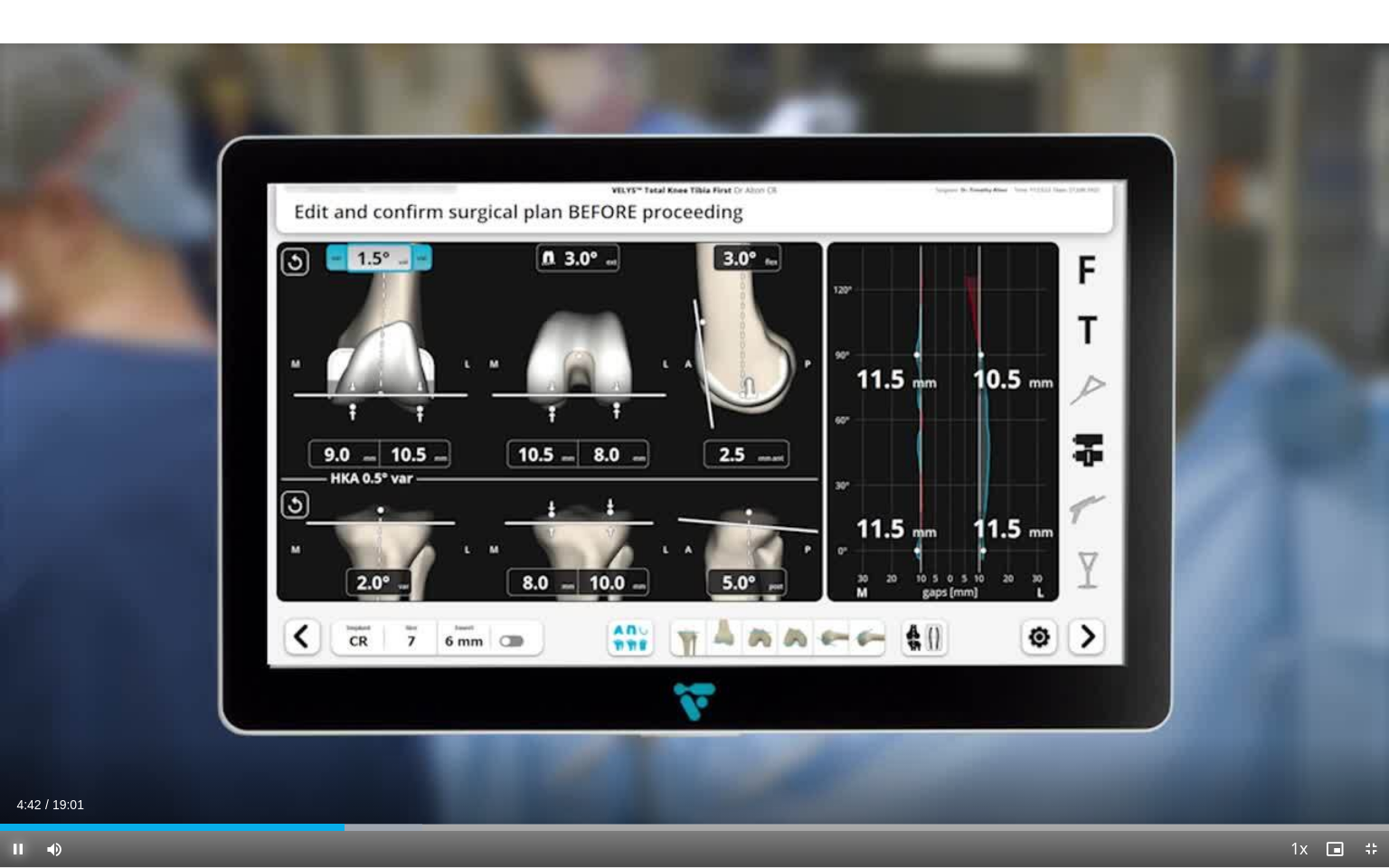 click at bounding box center (18, 849) 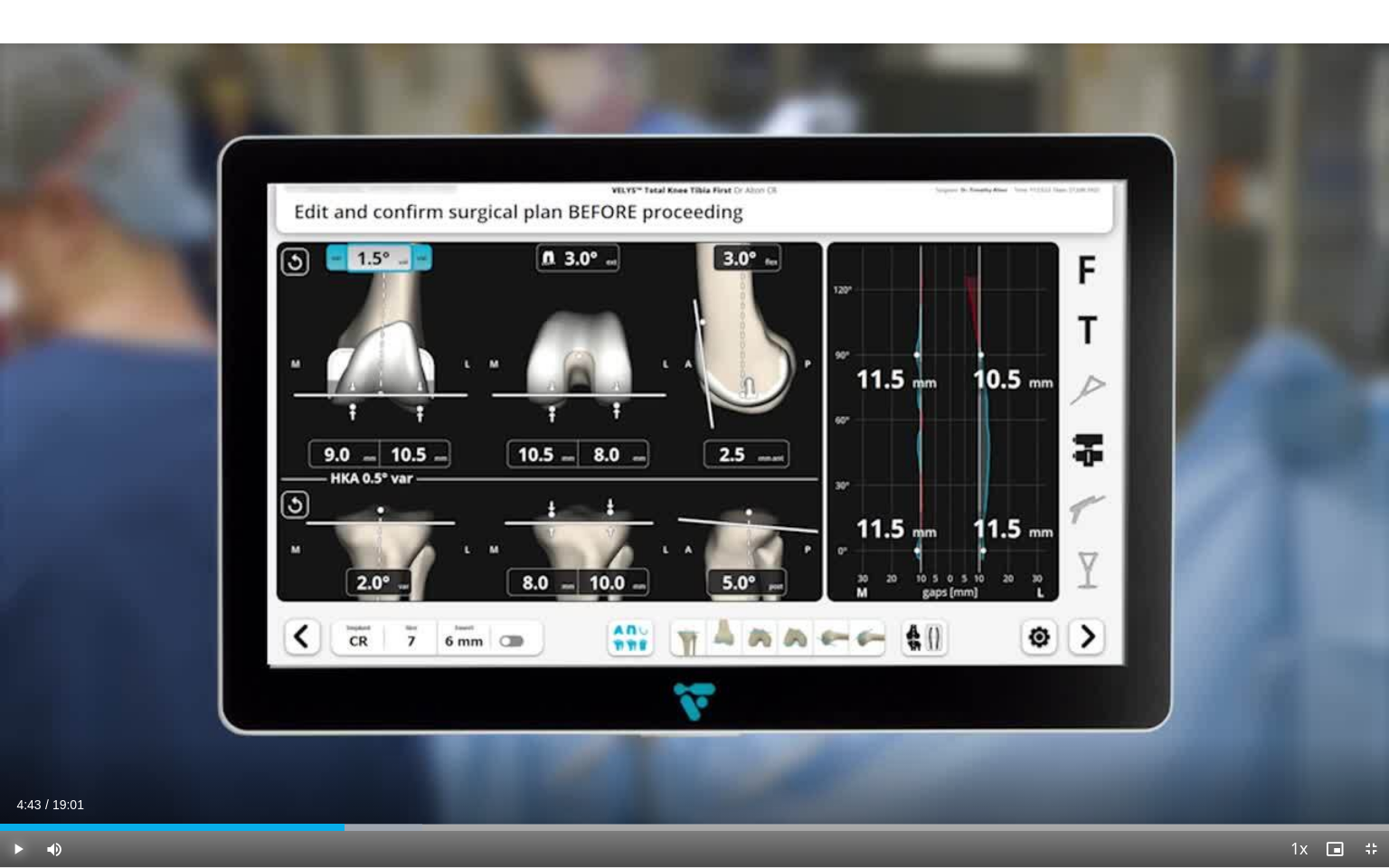 type 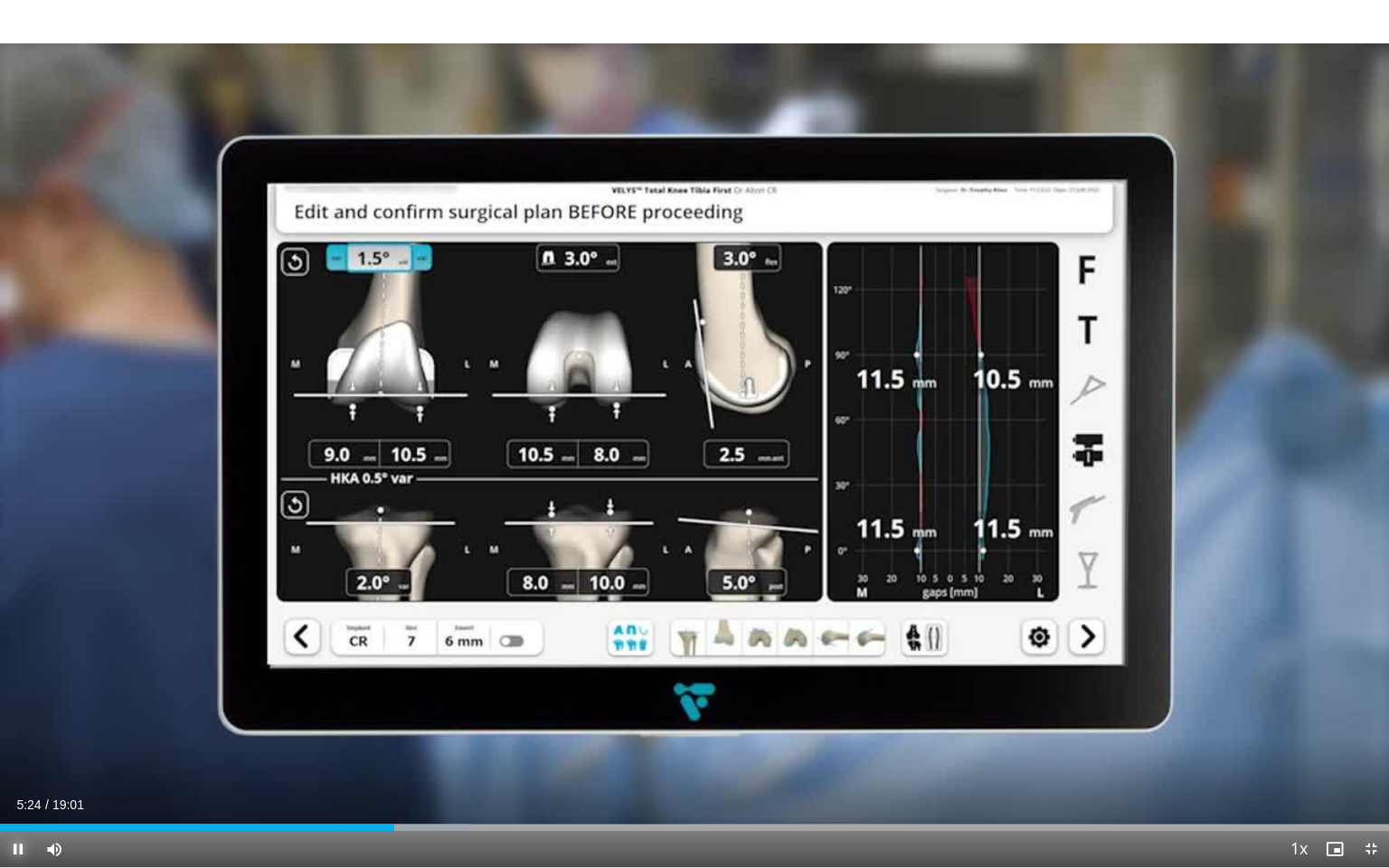 click at bounding box center [18, 849] 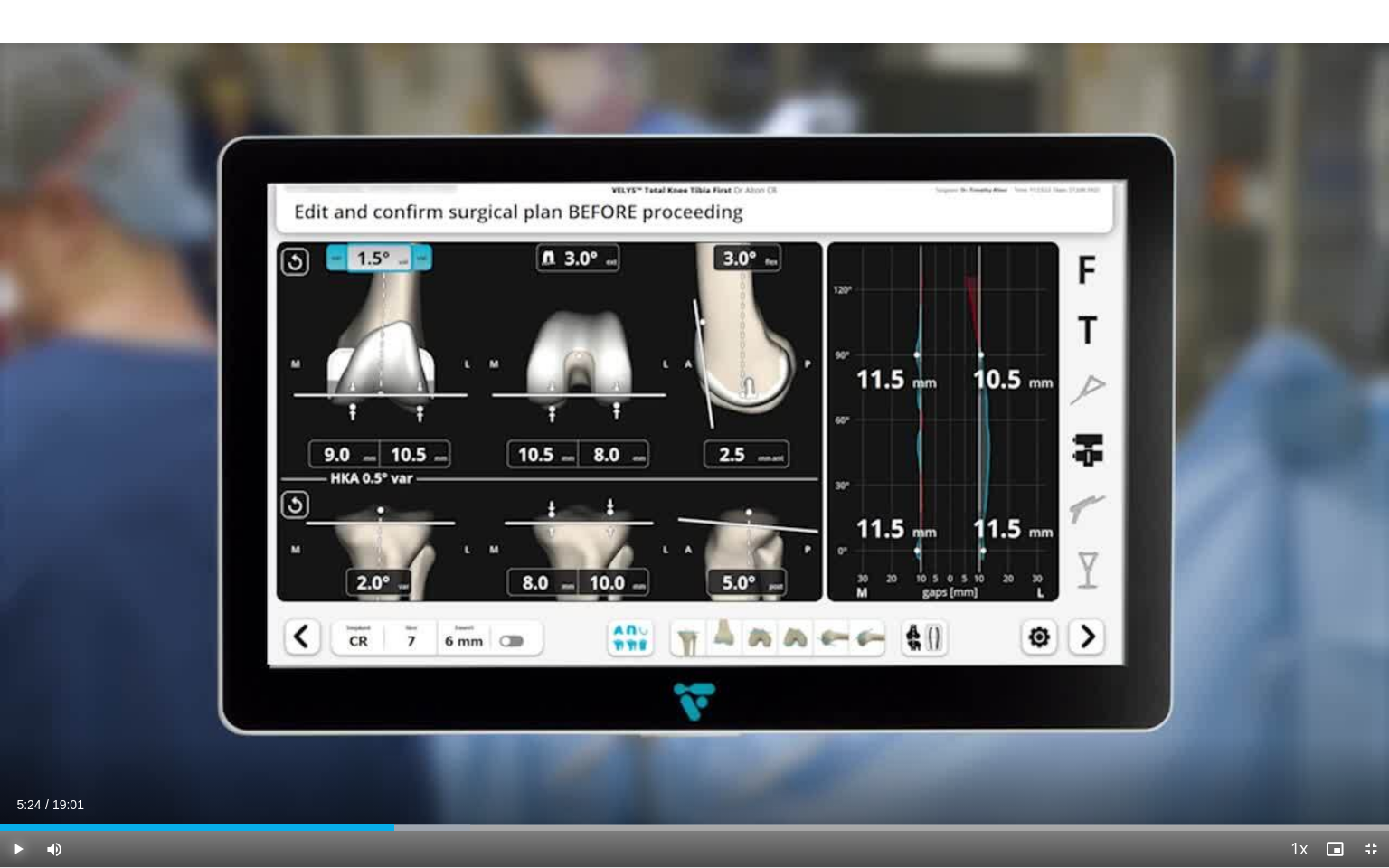 click at bounding box center [18, 849] 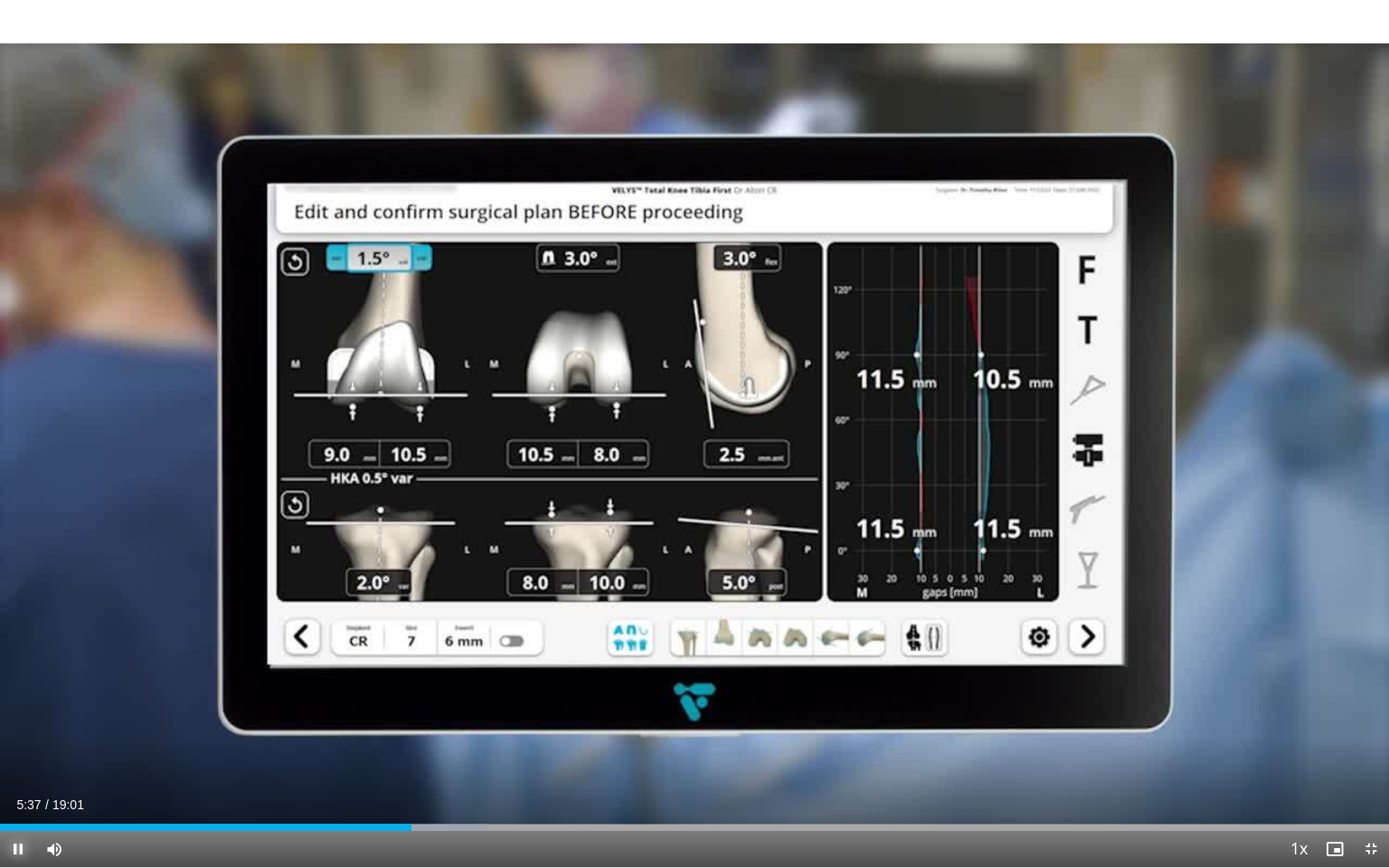 click at bounding box center (18, 849) 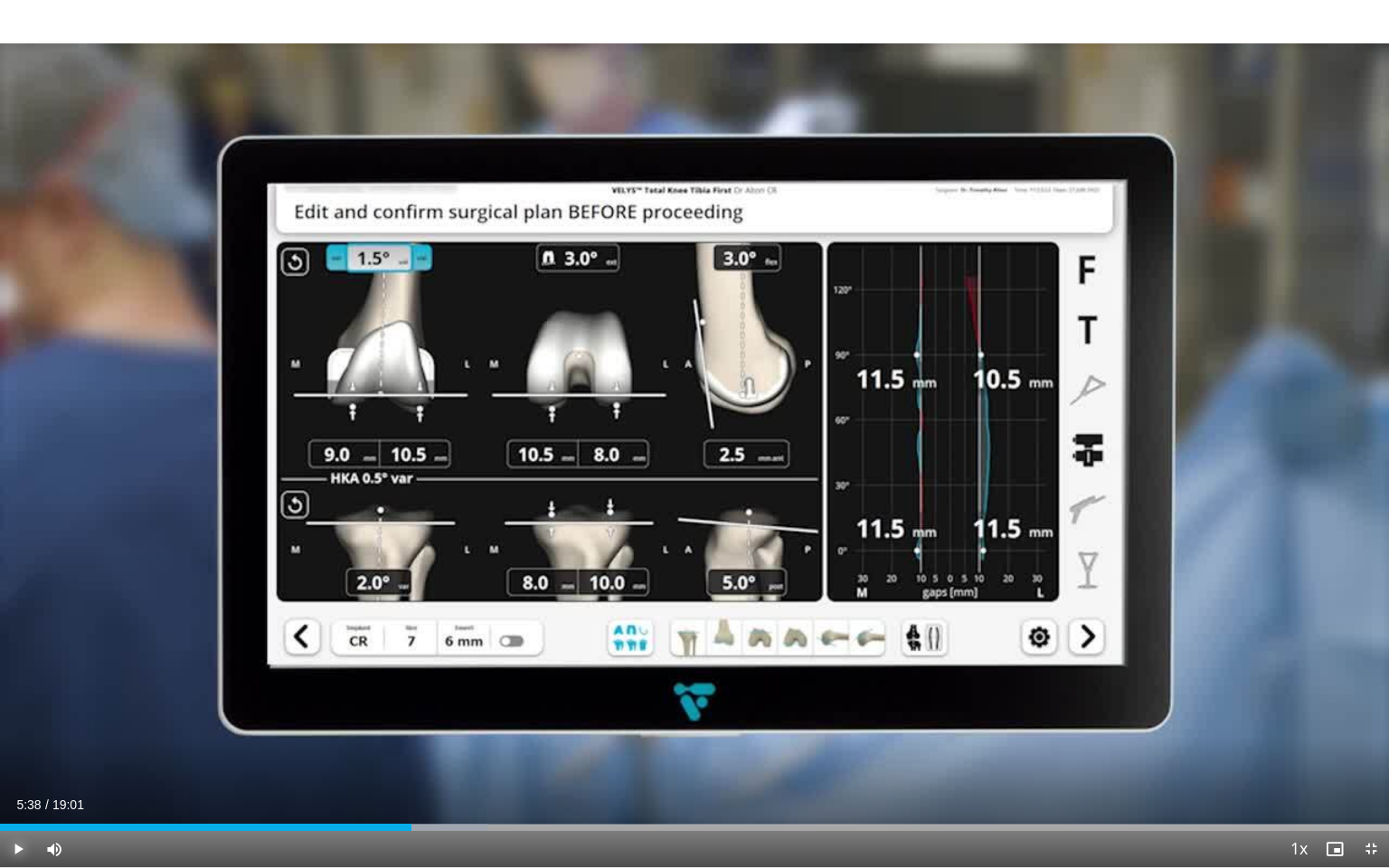 click at bounding box center (18, 849) 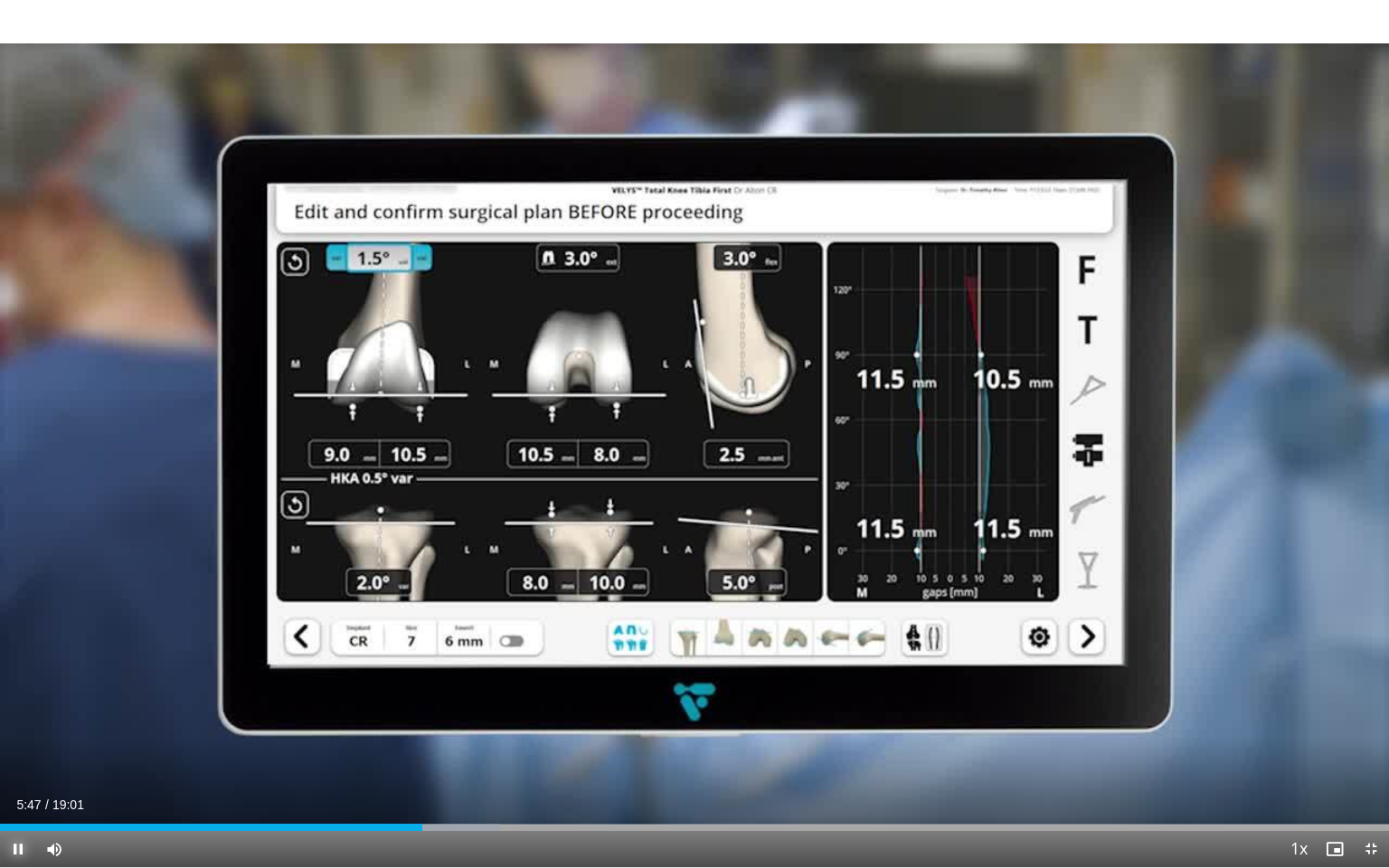 click at bounding box center [18, 849] 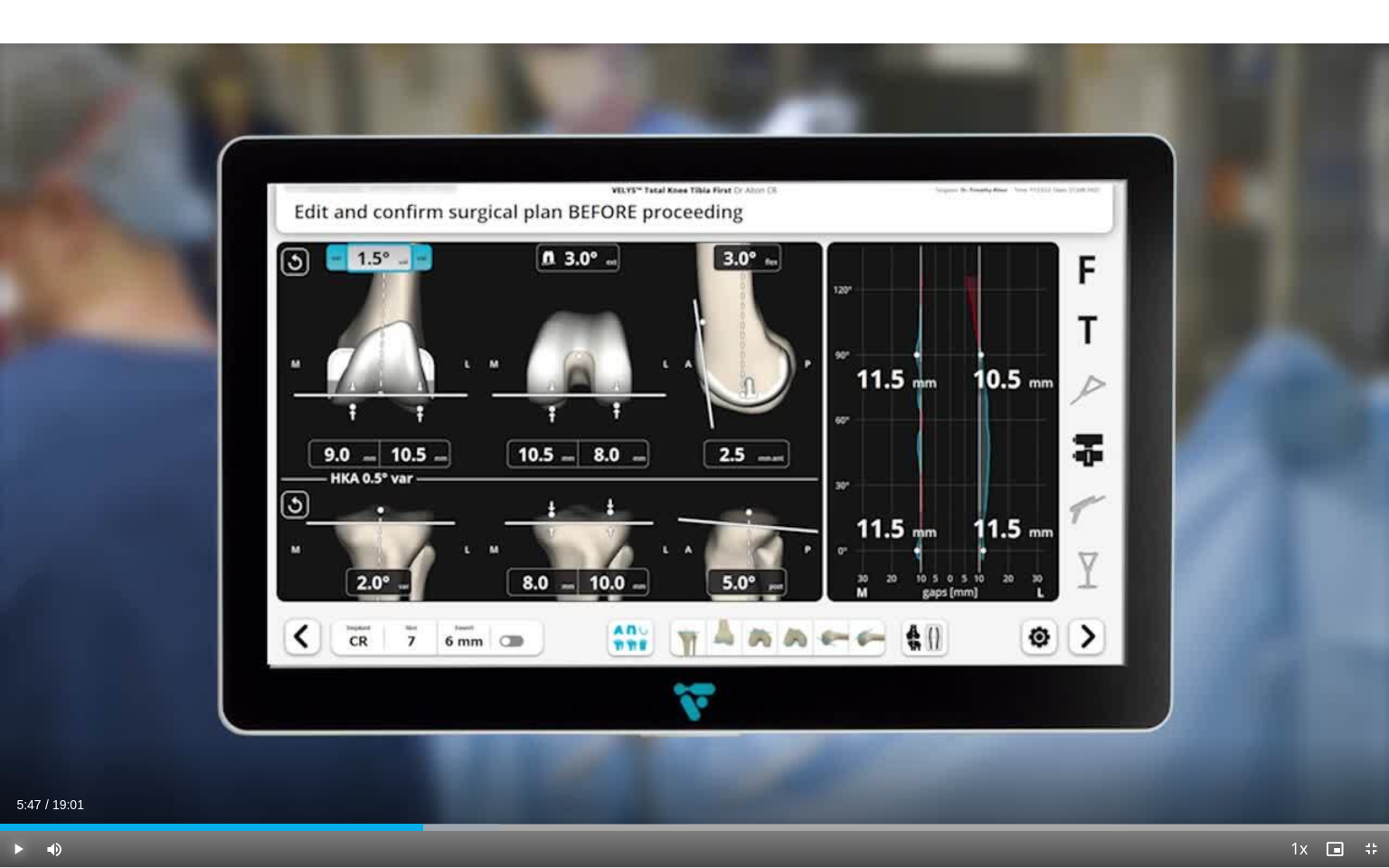 click at bounding box center (18, 849) 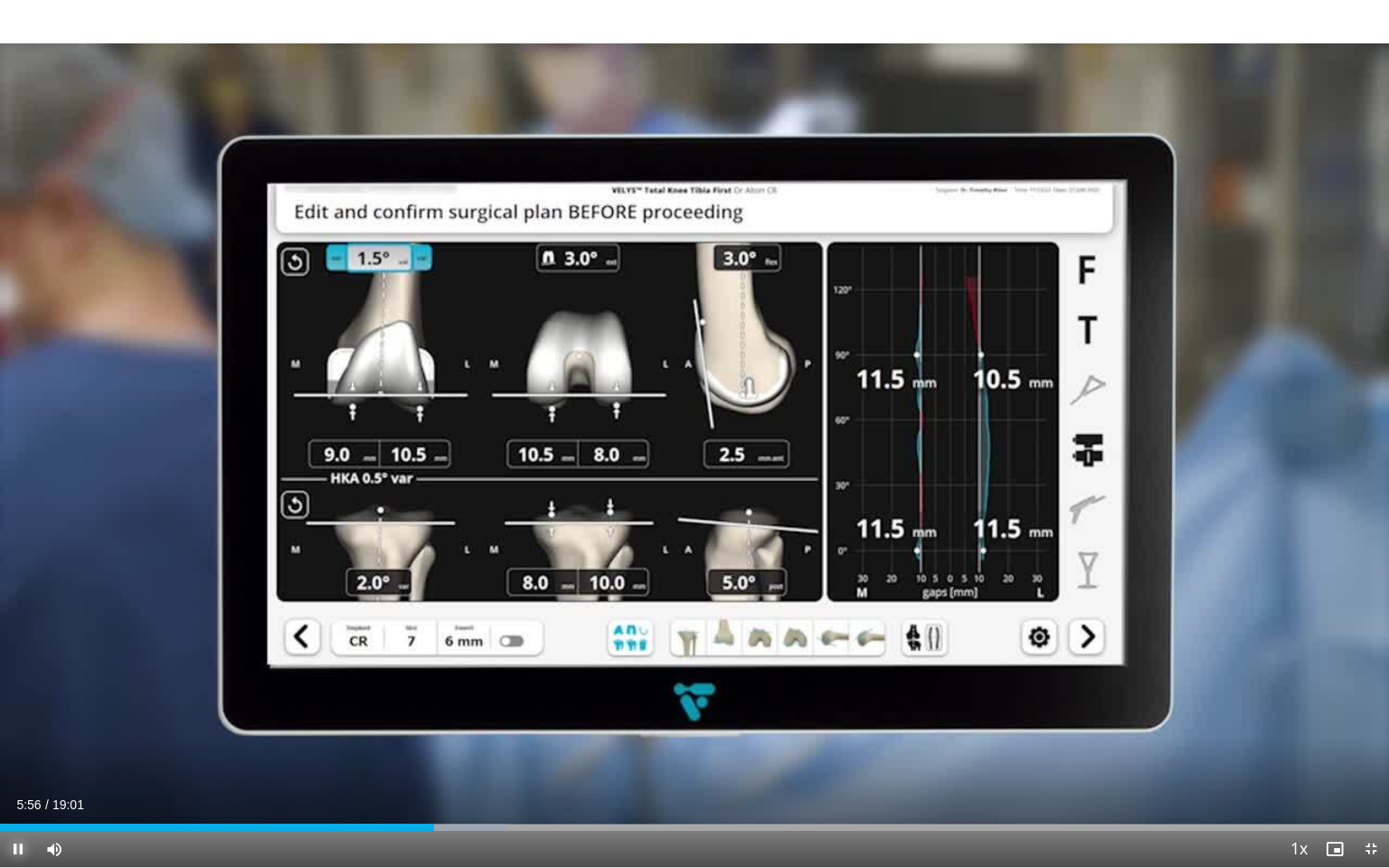 click at bounding box center [18, 849] 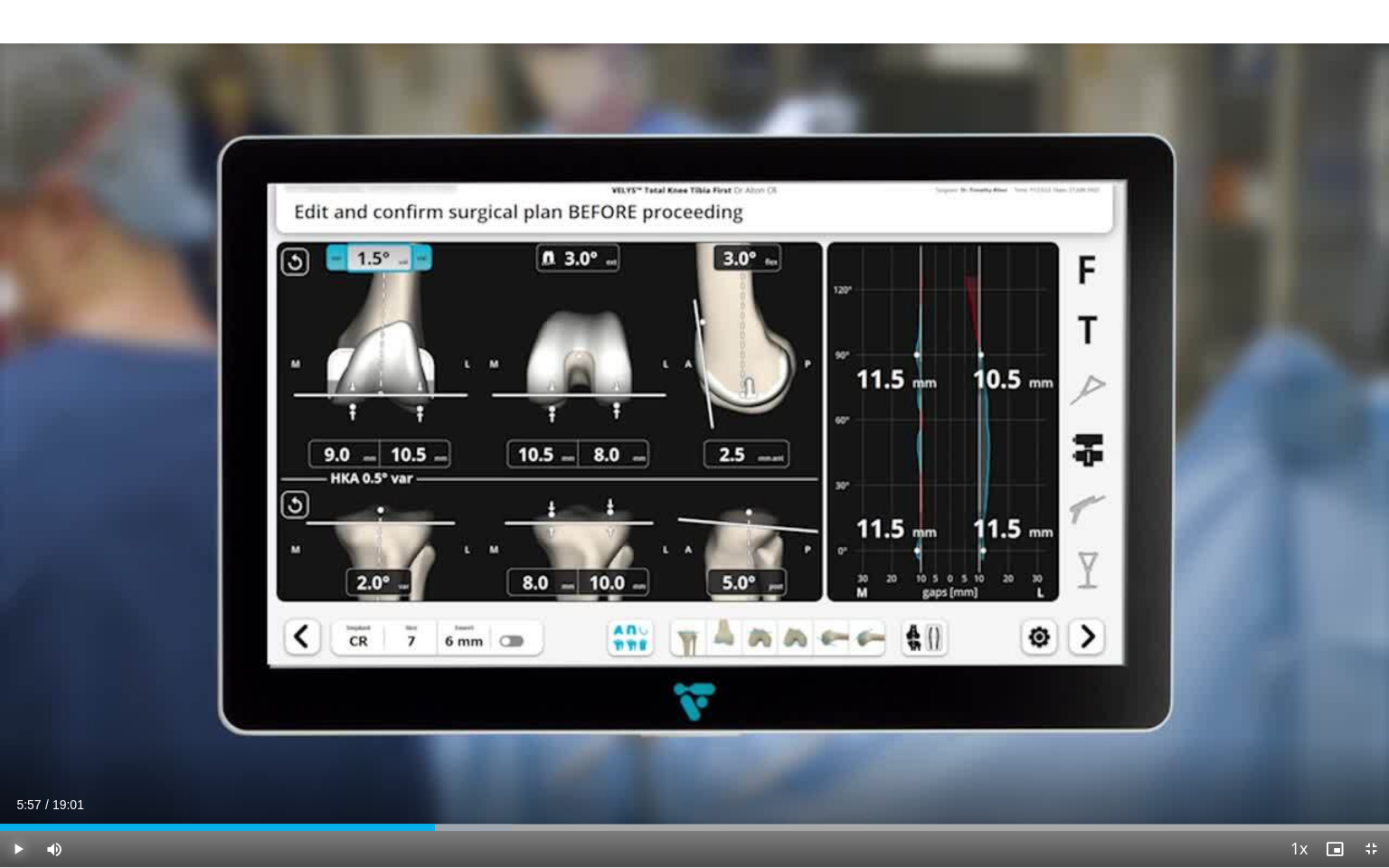 click at bounding box center [18, 849] 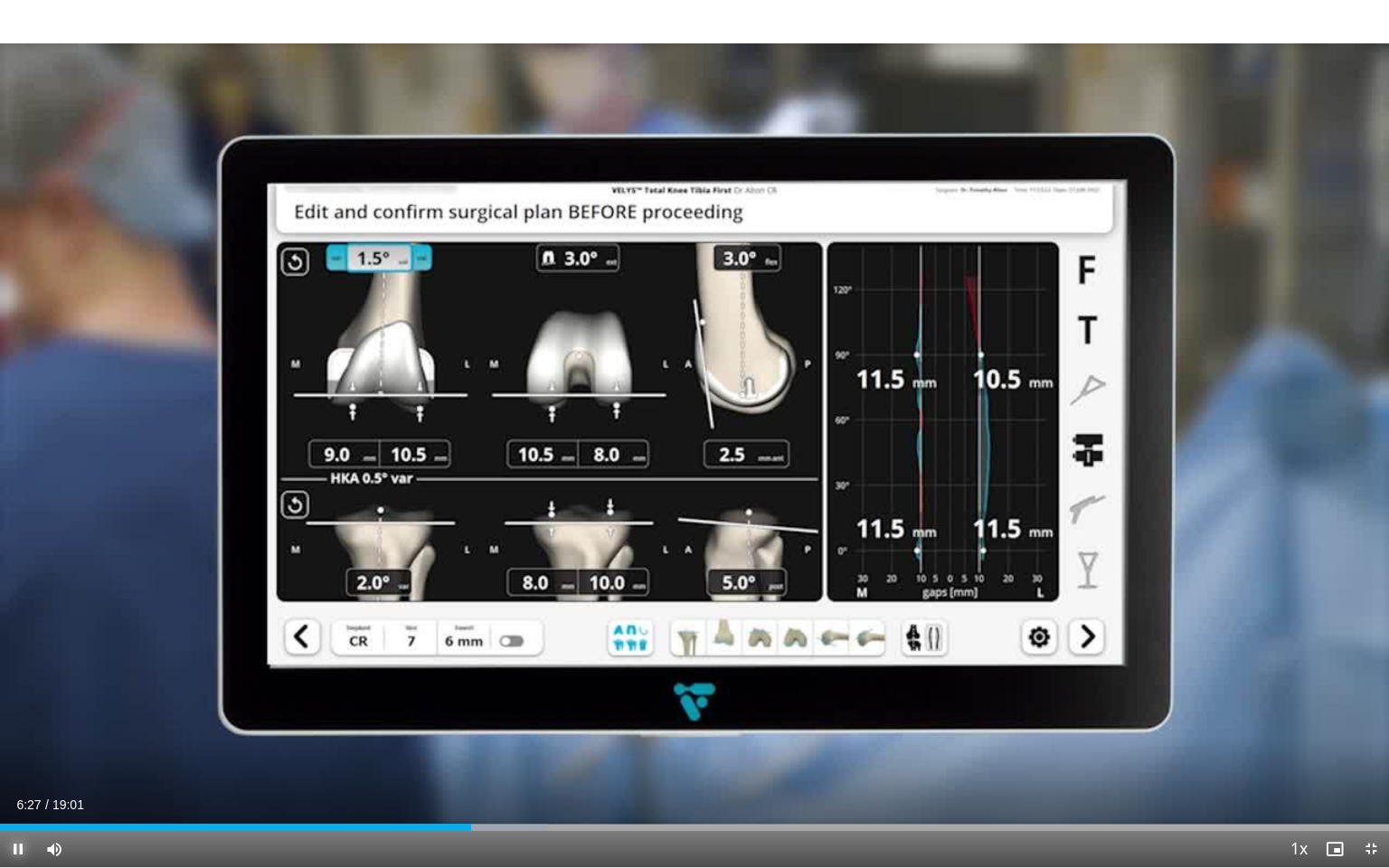 click at bounding box center (18, 849) 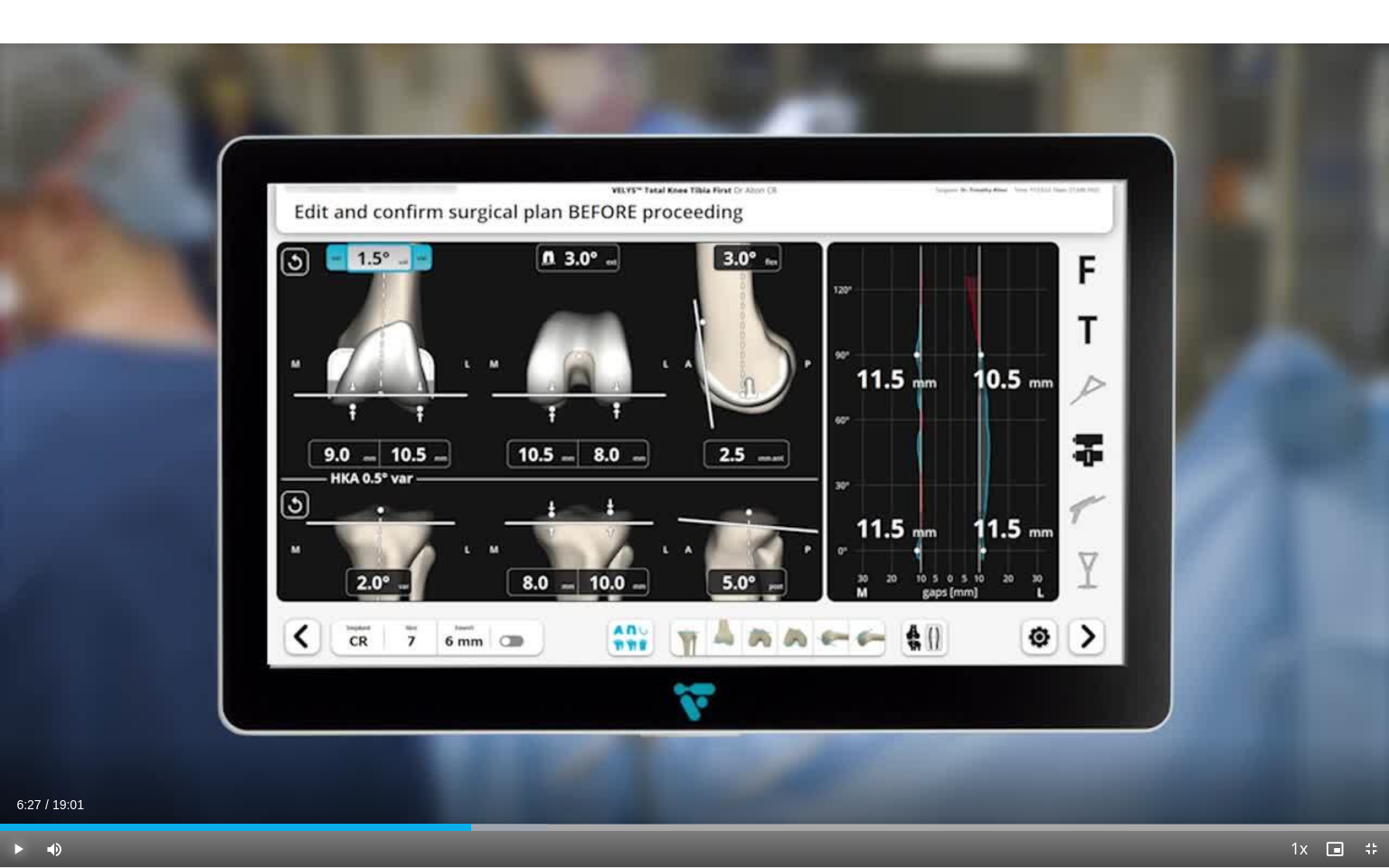click at bounding box center [18, 849] 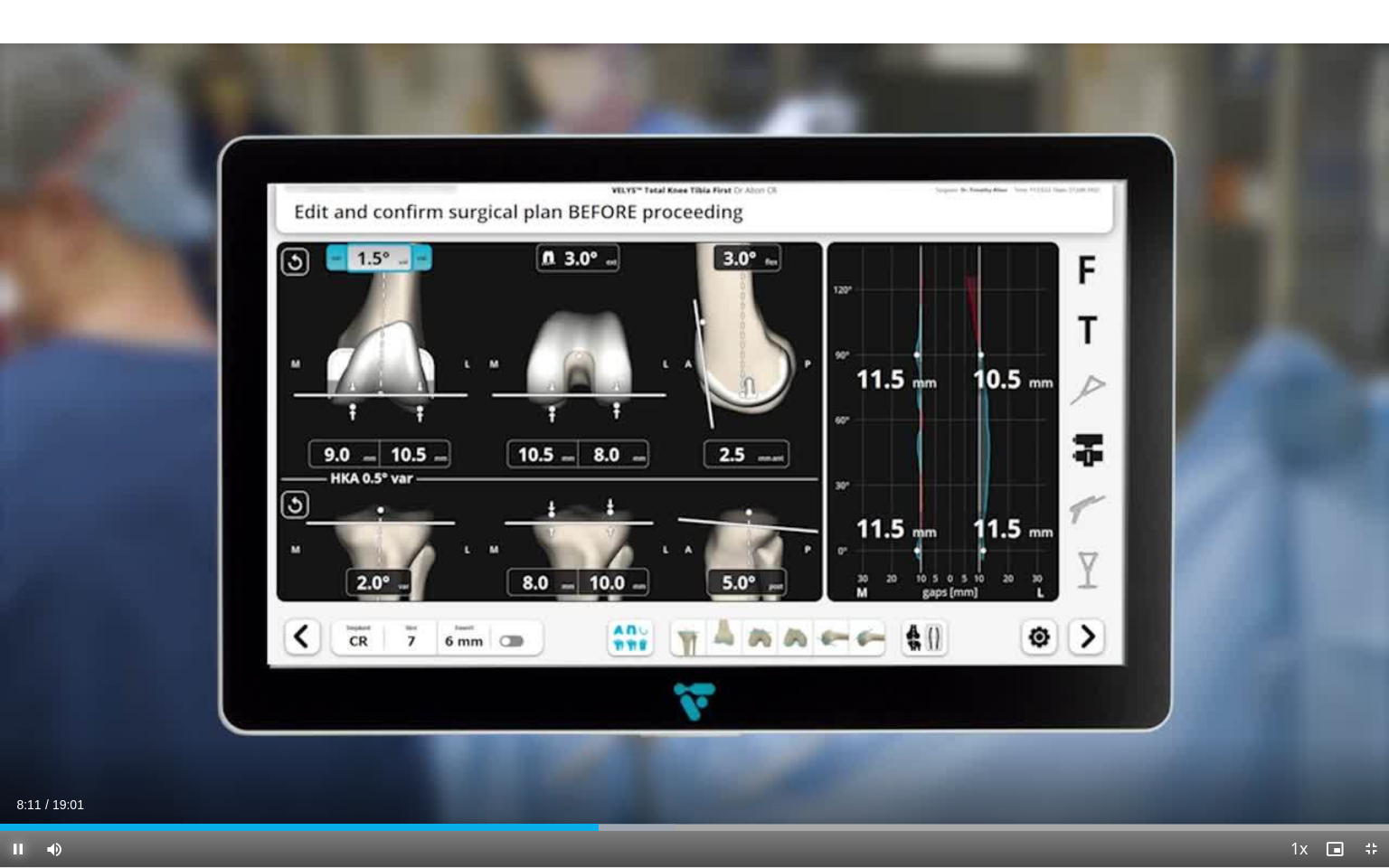 click at bounding box center [18, 849] 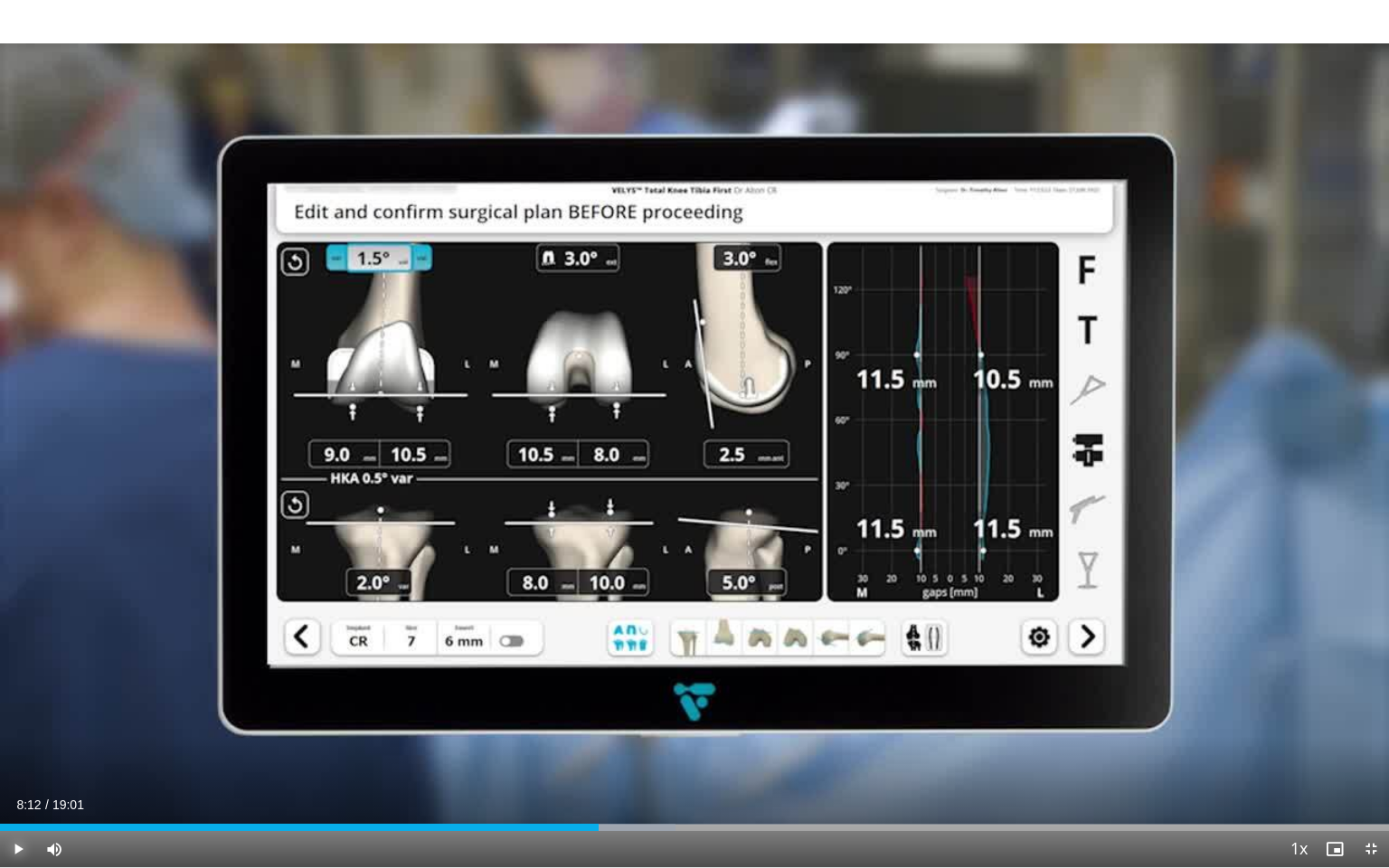 click at bounding box center [18, 849] 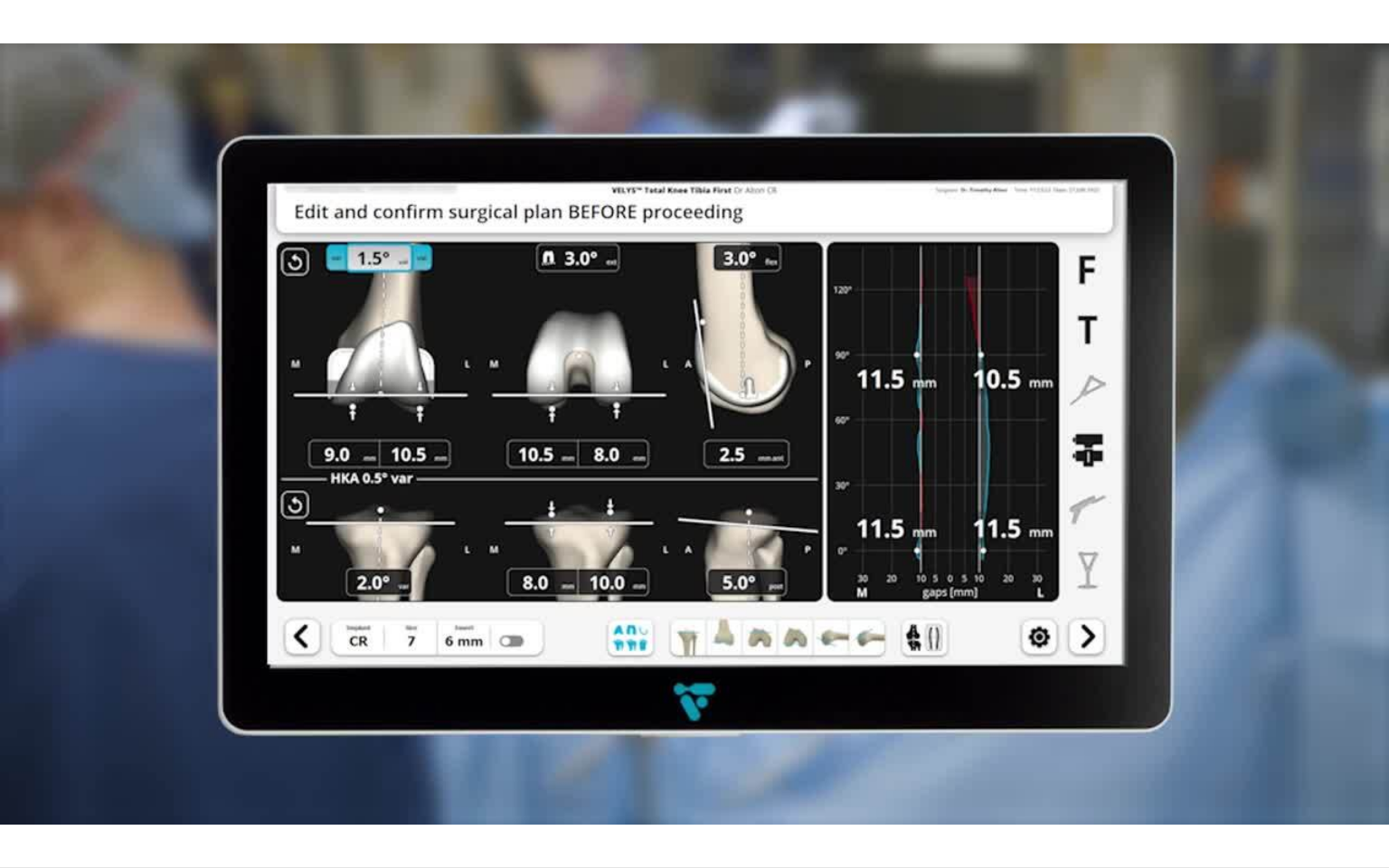 click on "**********" at bounding box center (694, 434) 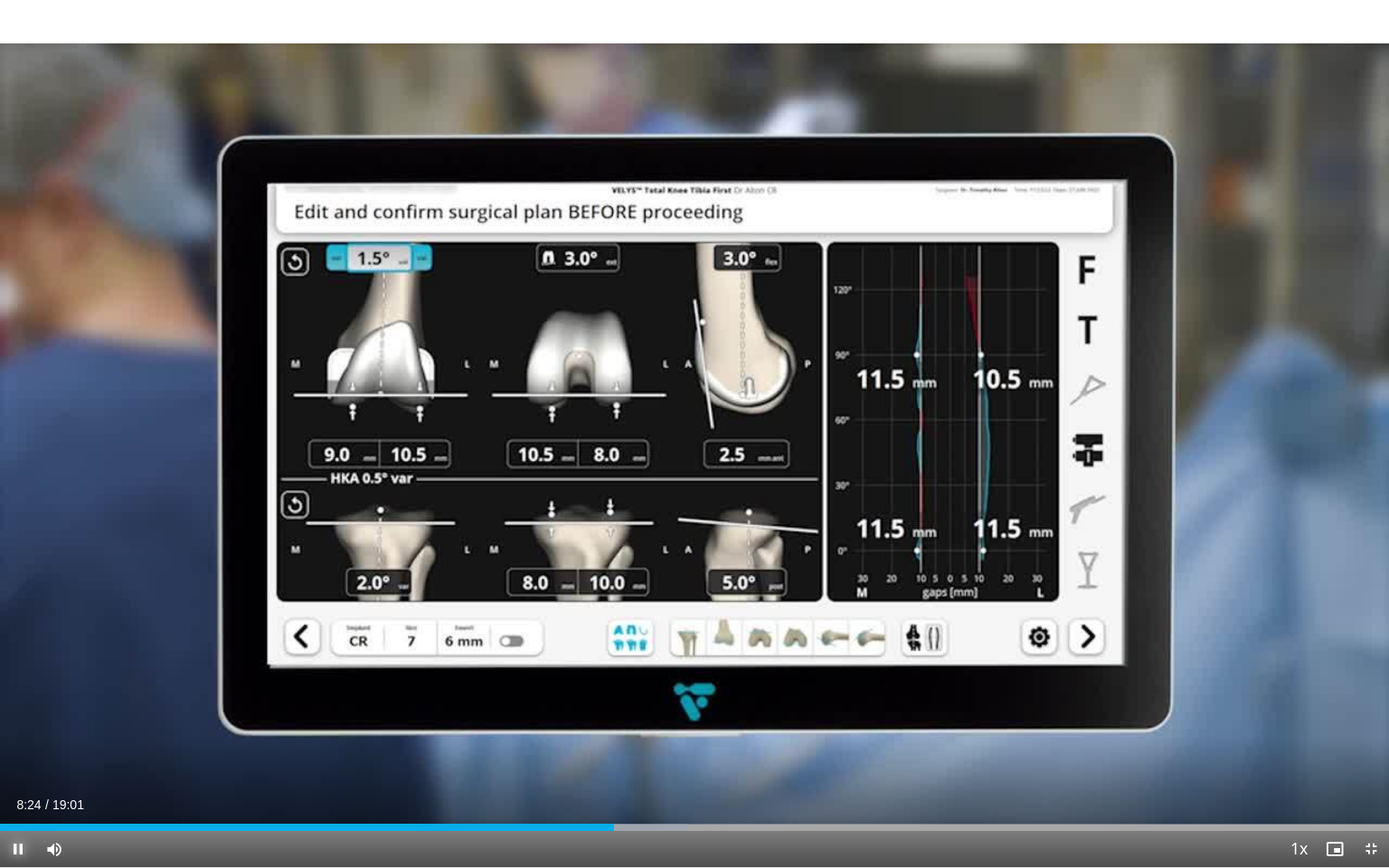 click at bounding box center [18, 849] 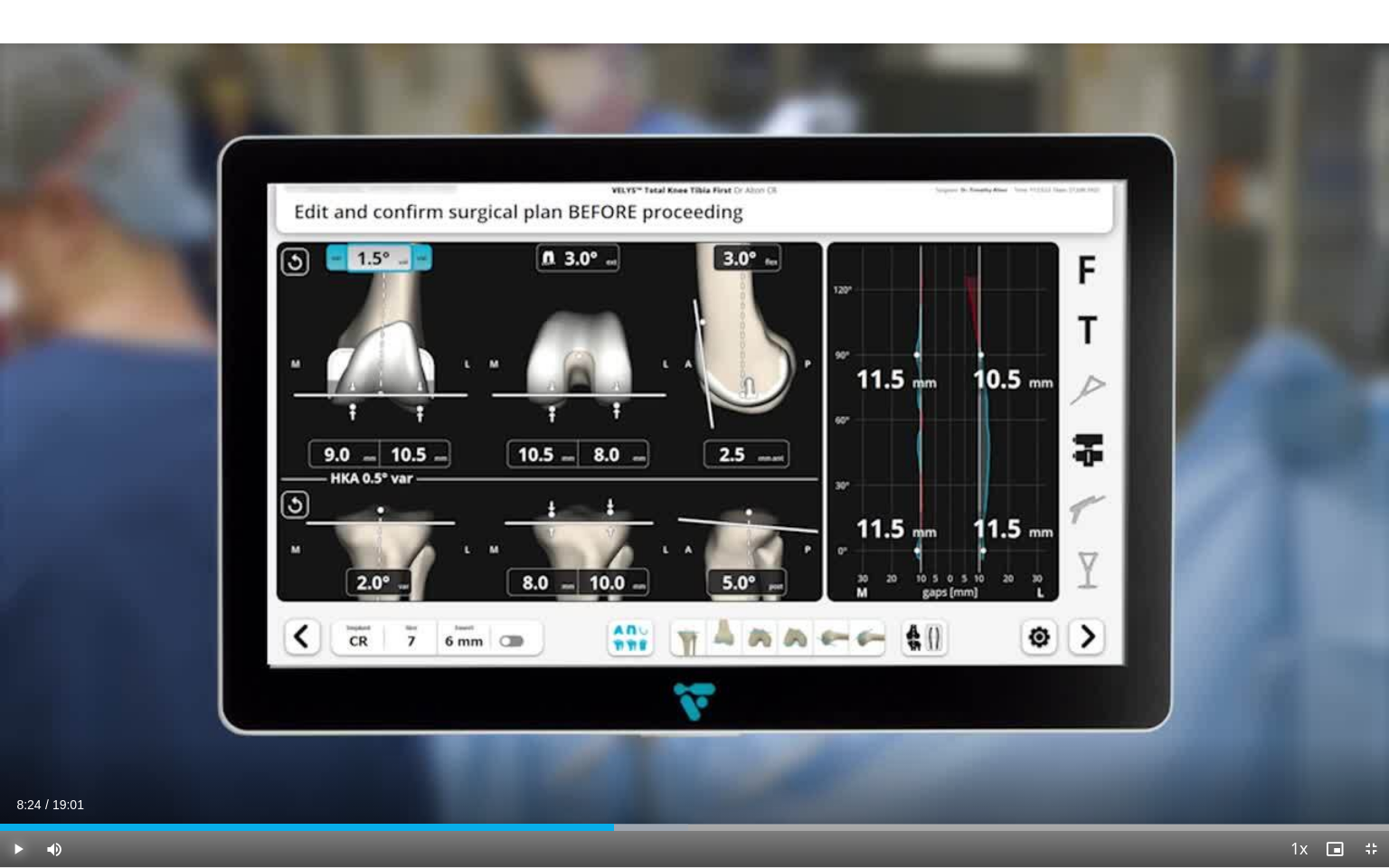 click at bounding box center (18, 849) 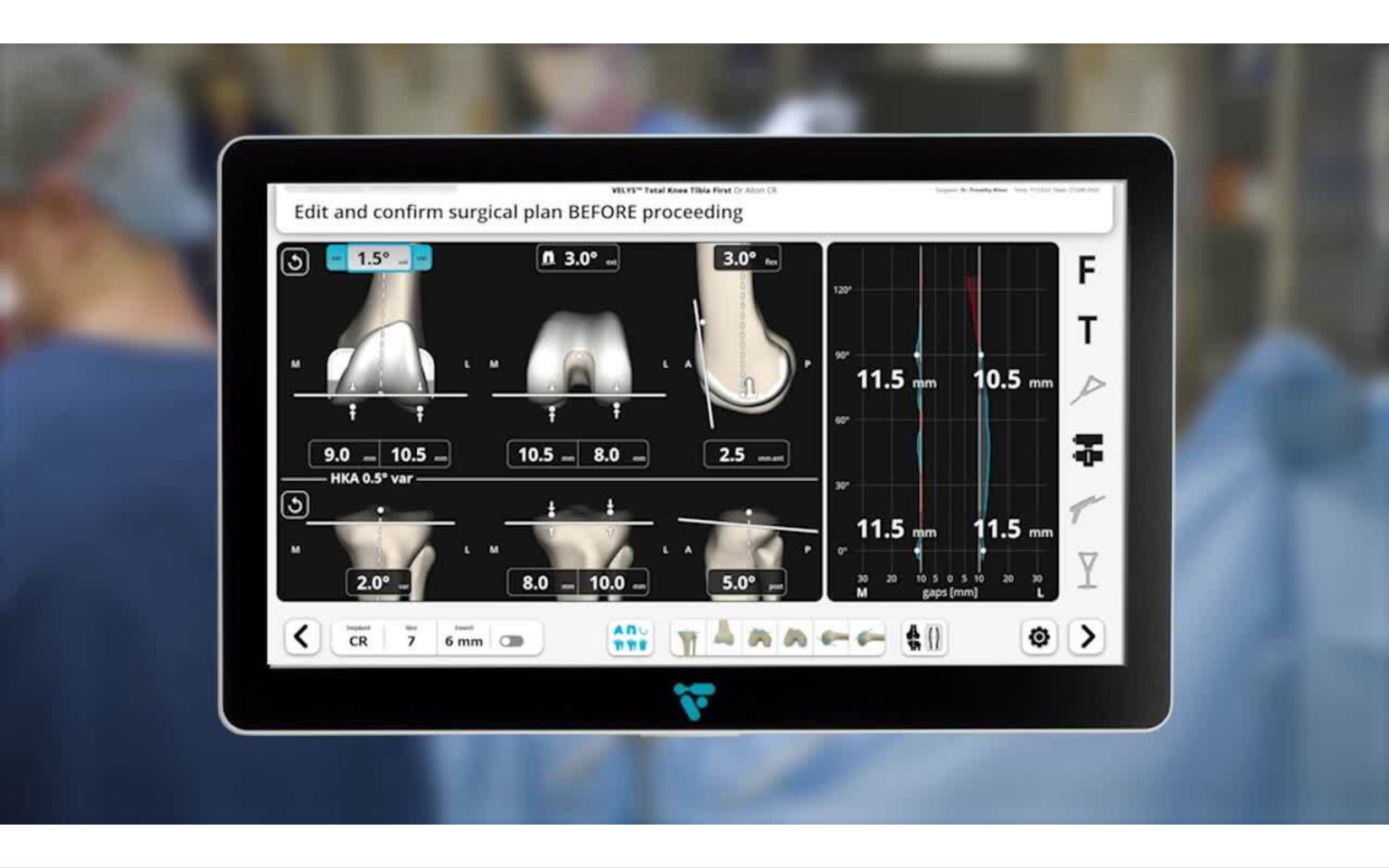 click on "**********" at bounding box center [694, 434] 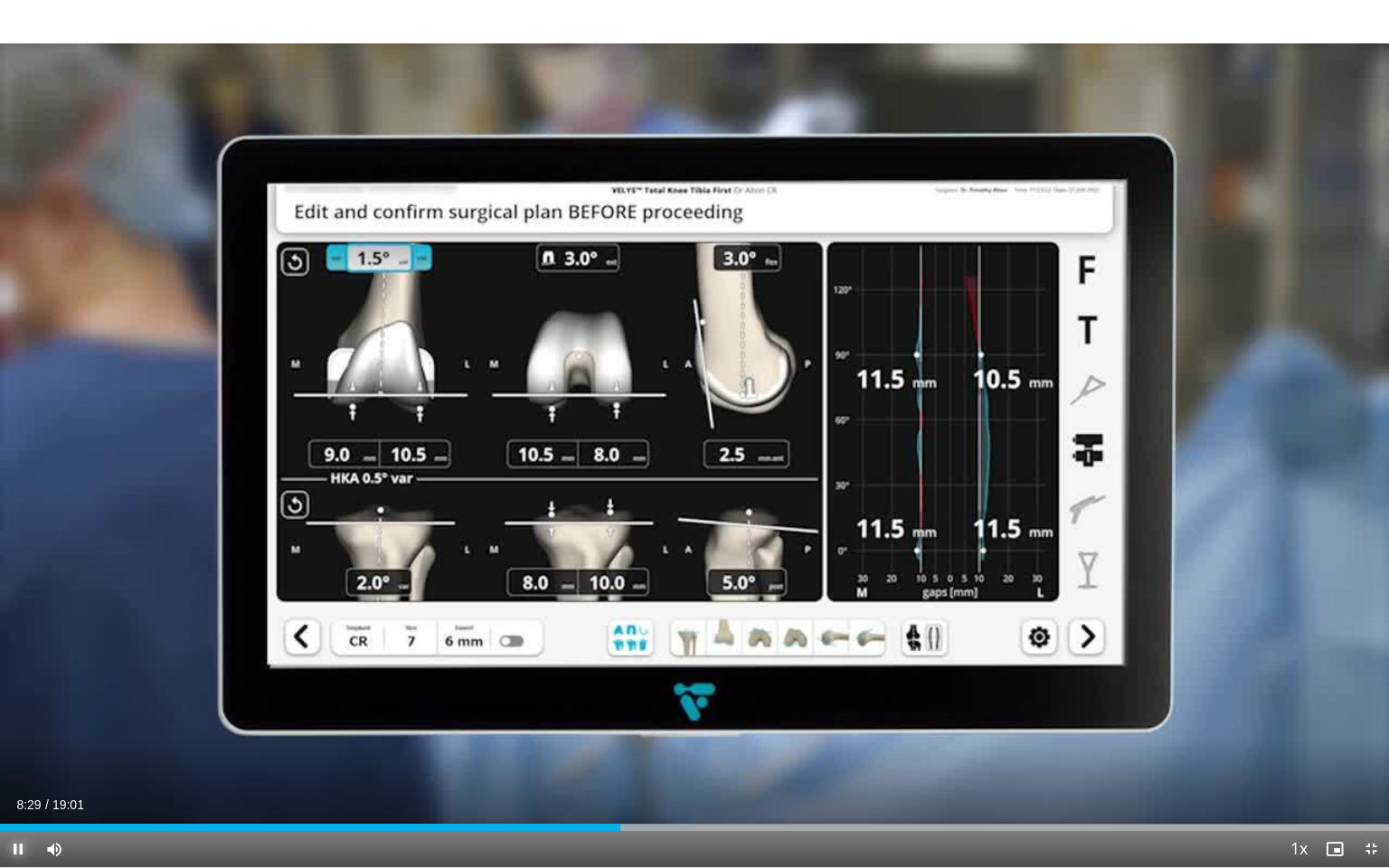 click at bounding box center [18, 849] 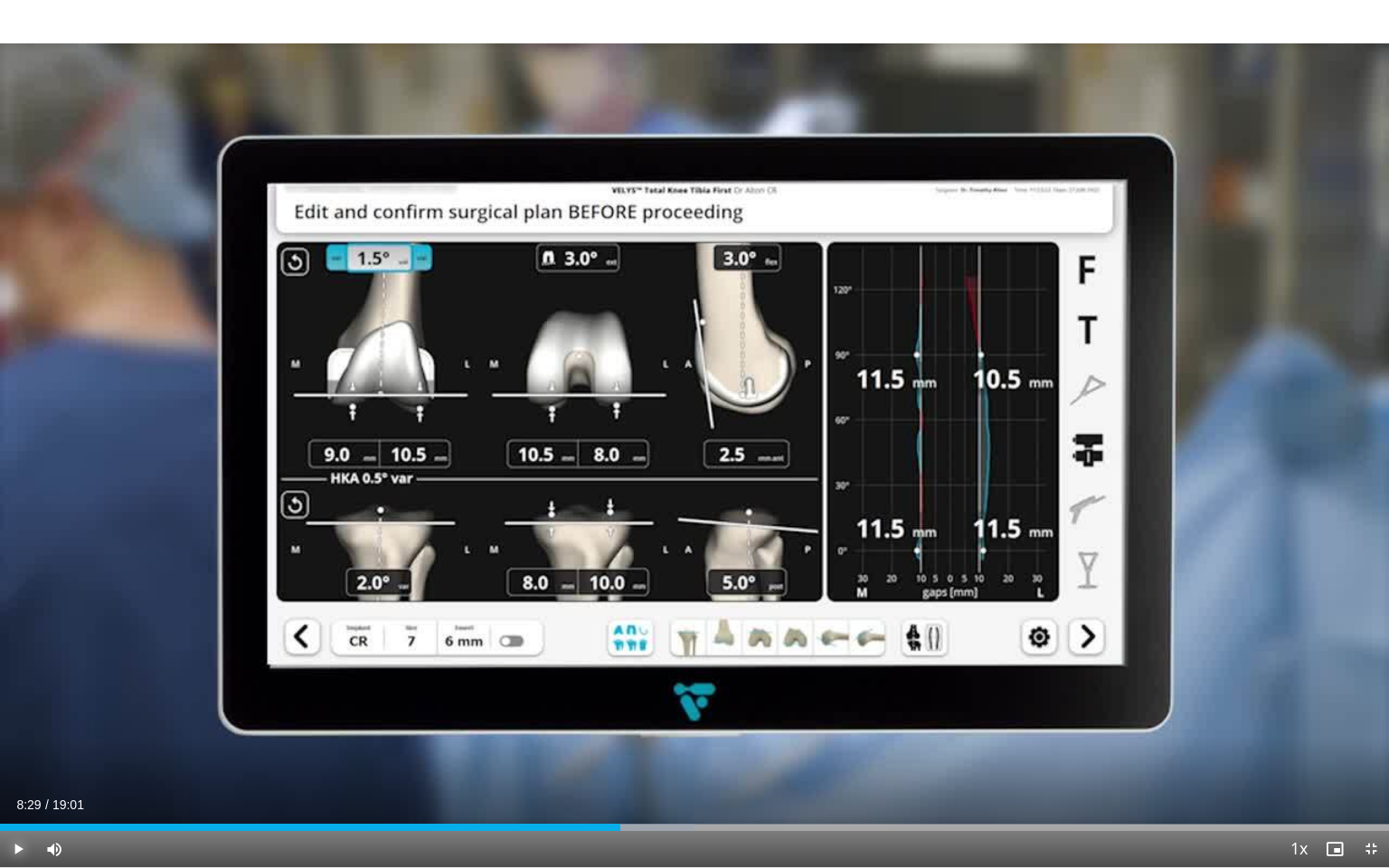 click at bounding box center [18, 849] 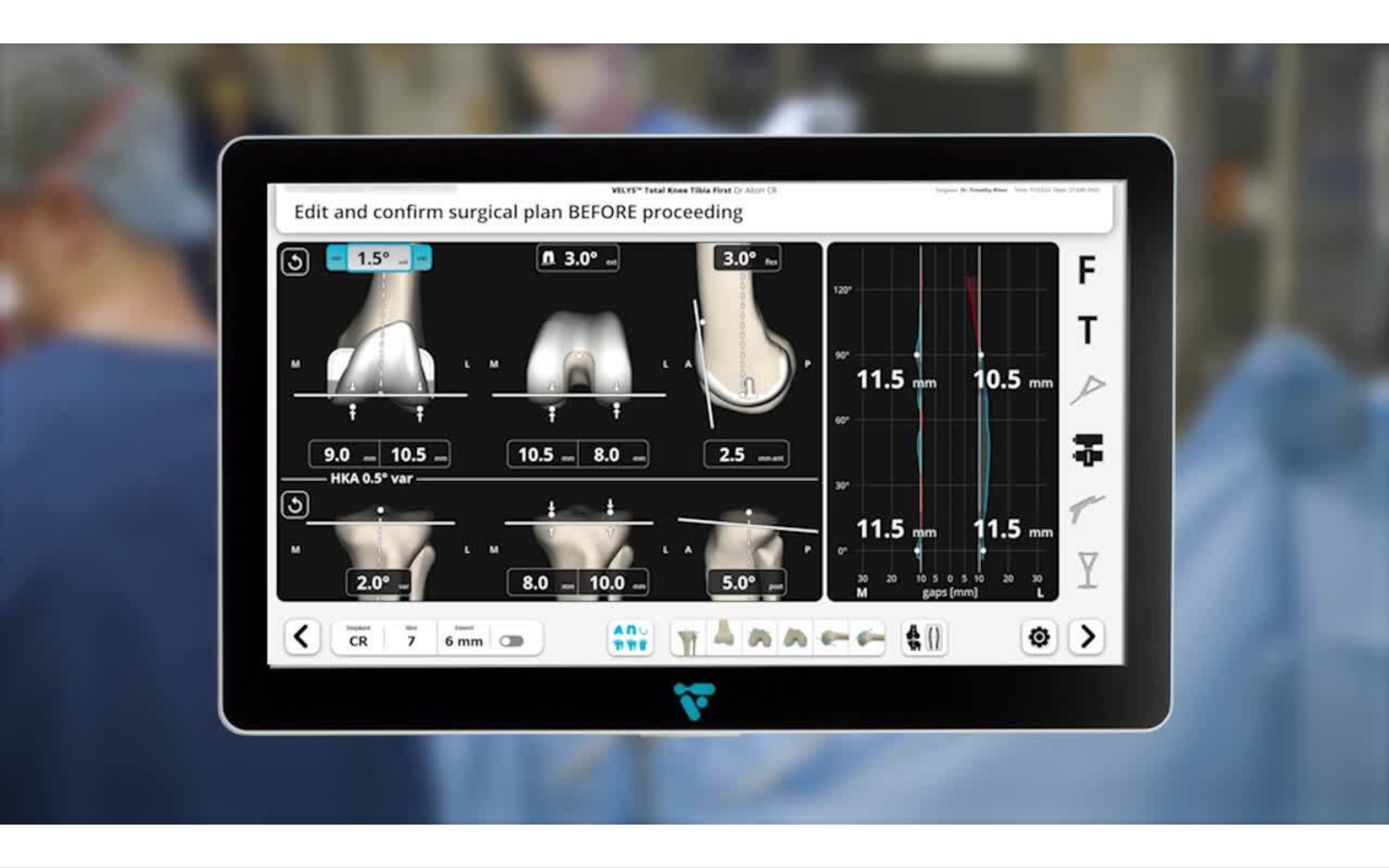 click on "10 seconds
Tap to unmute" at bounding box center [694, 433] 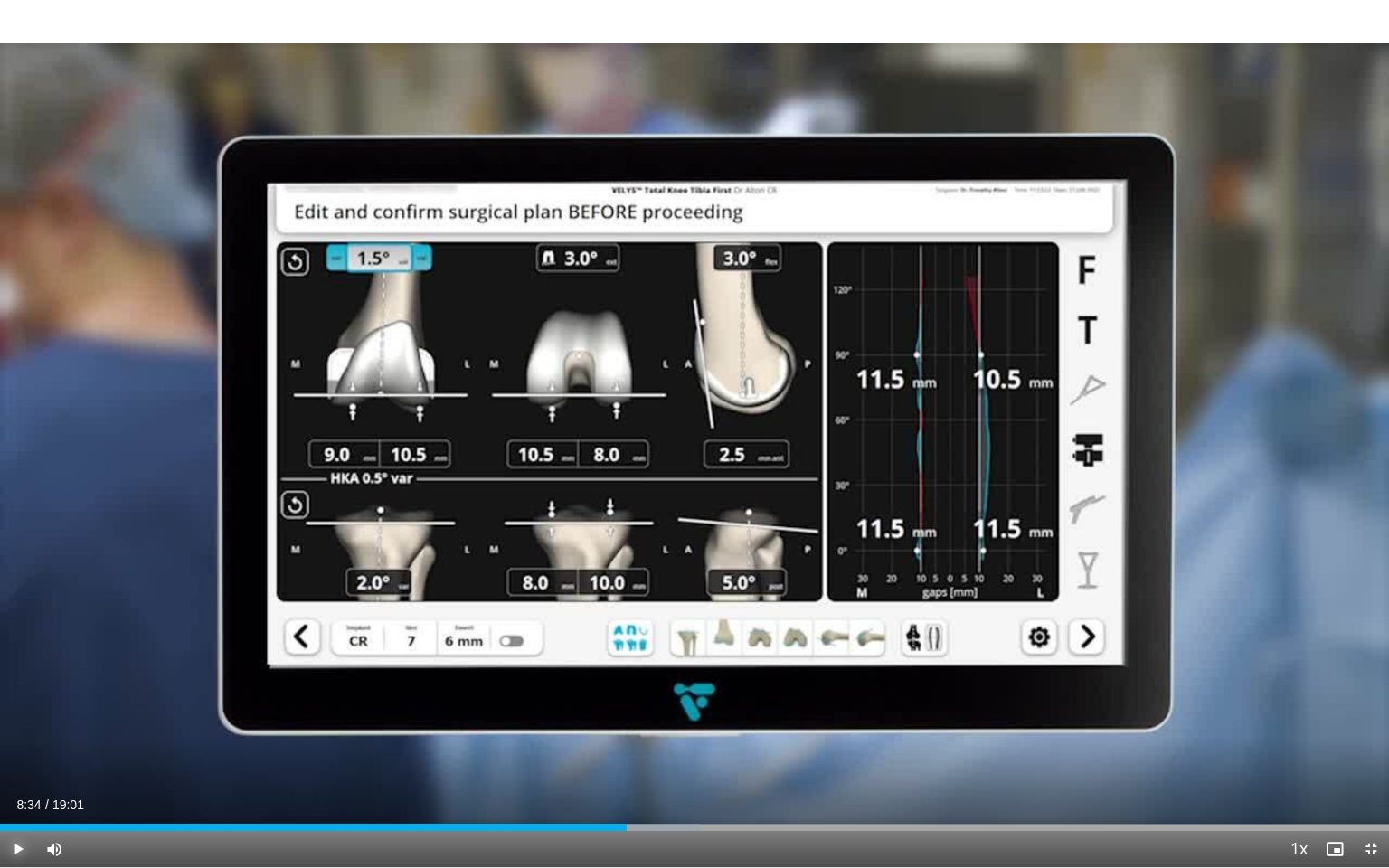 click at bounding box center (18, 849) 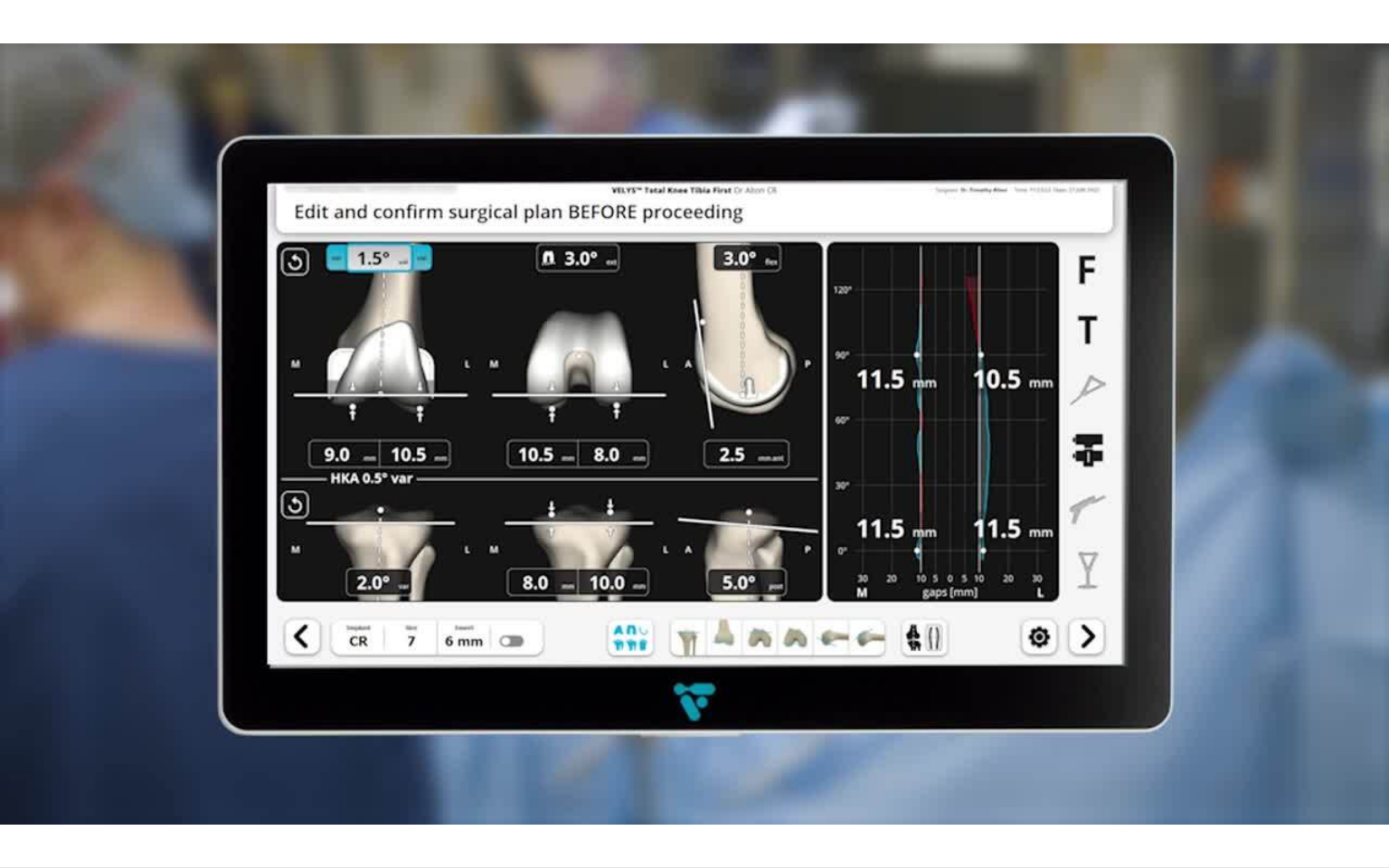 click on "10 seconds
Tap to unmute" at bounding box center (694, 433) 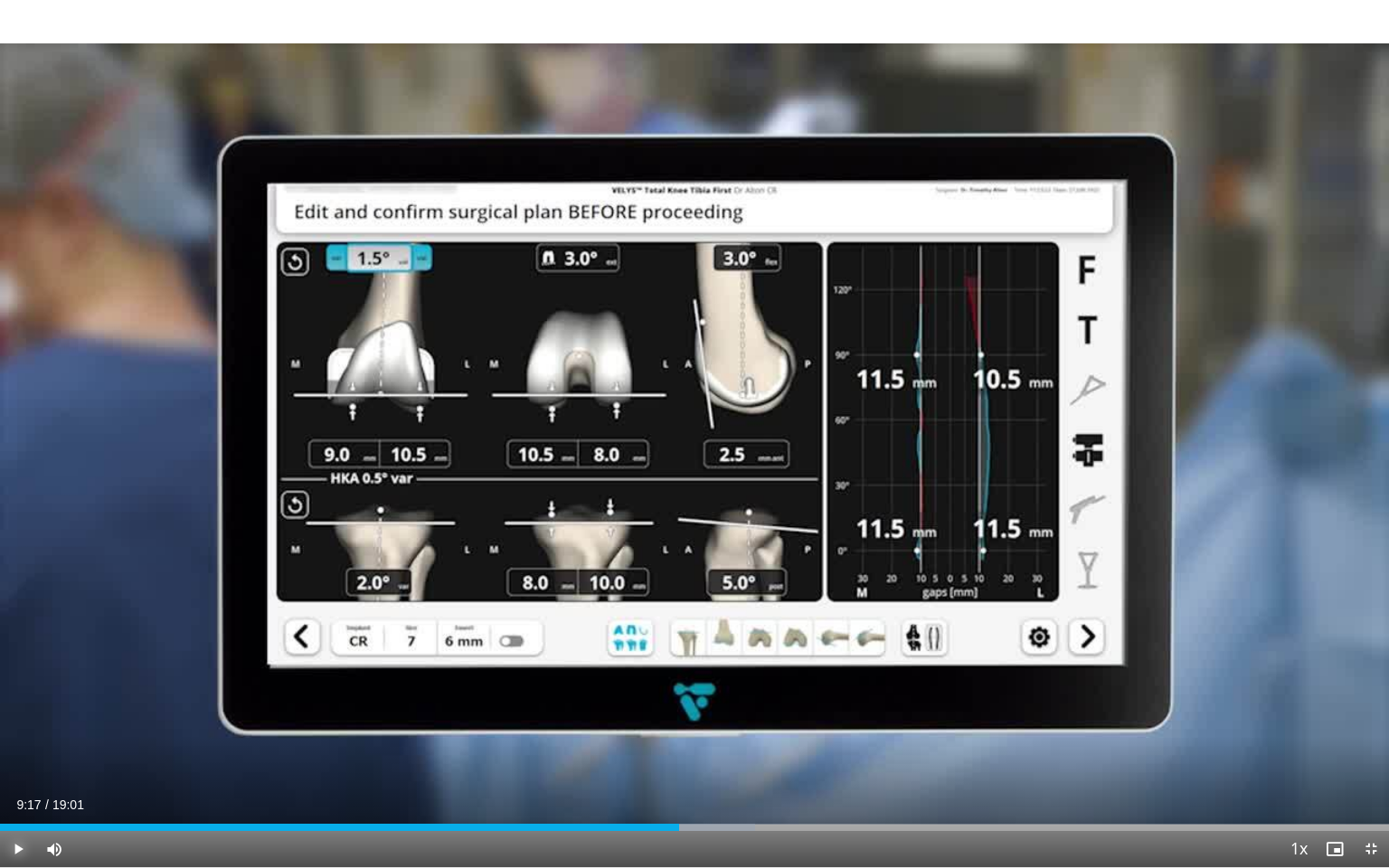 click at bounding box center [18, 849] 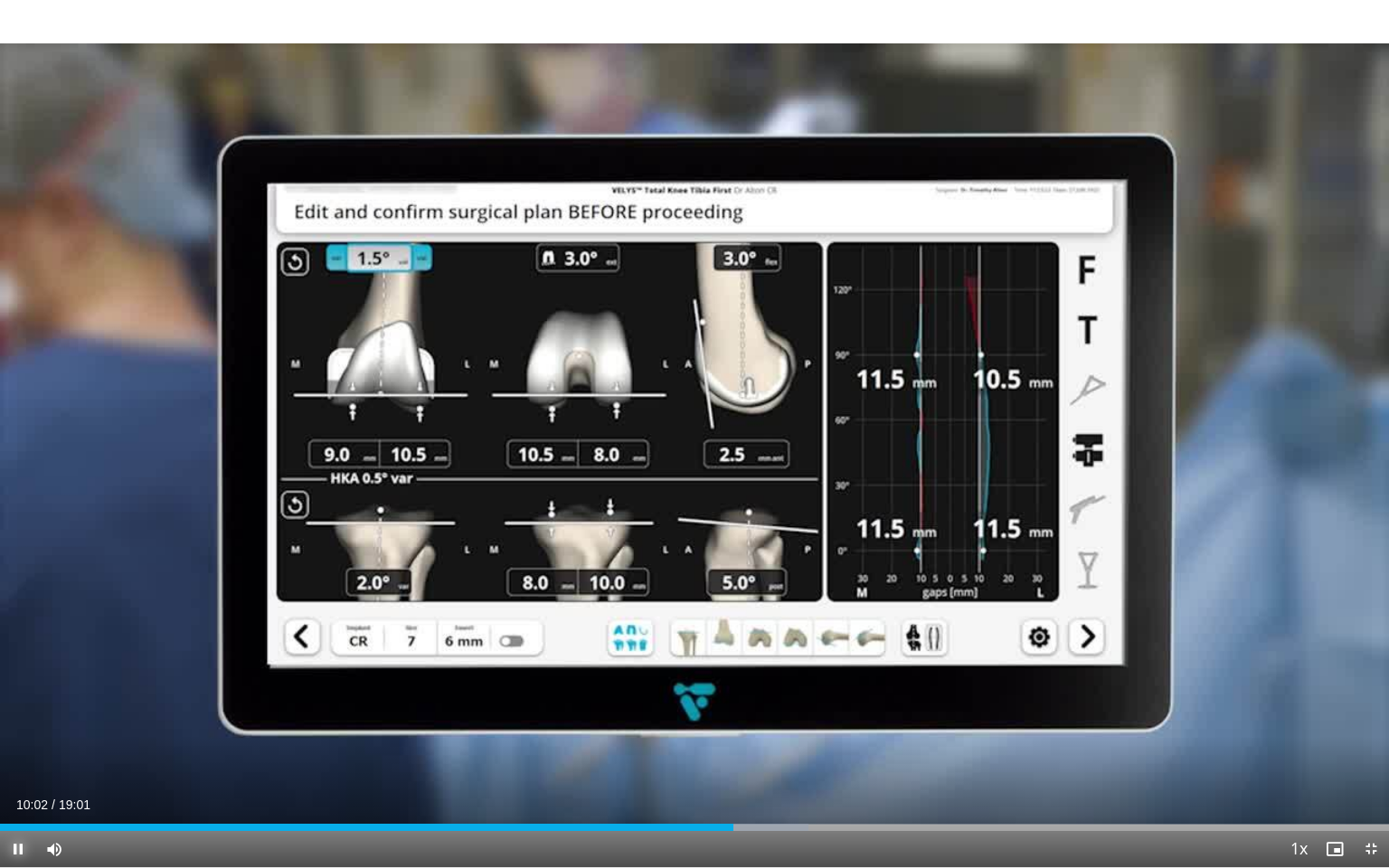 click at bounding box center [18, 849] 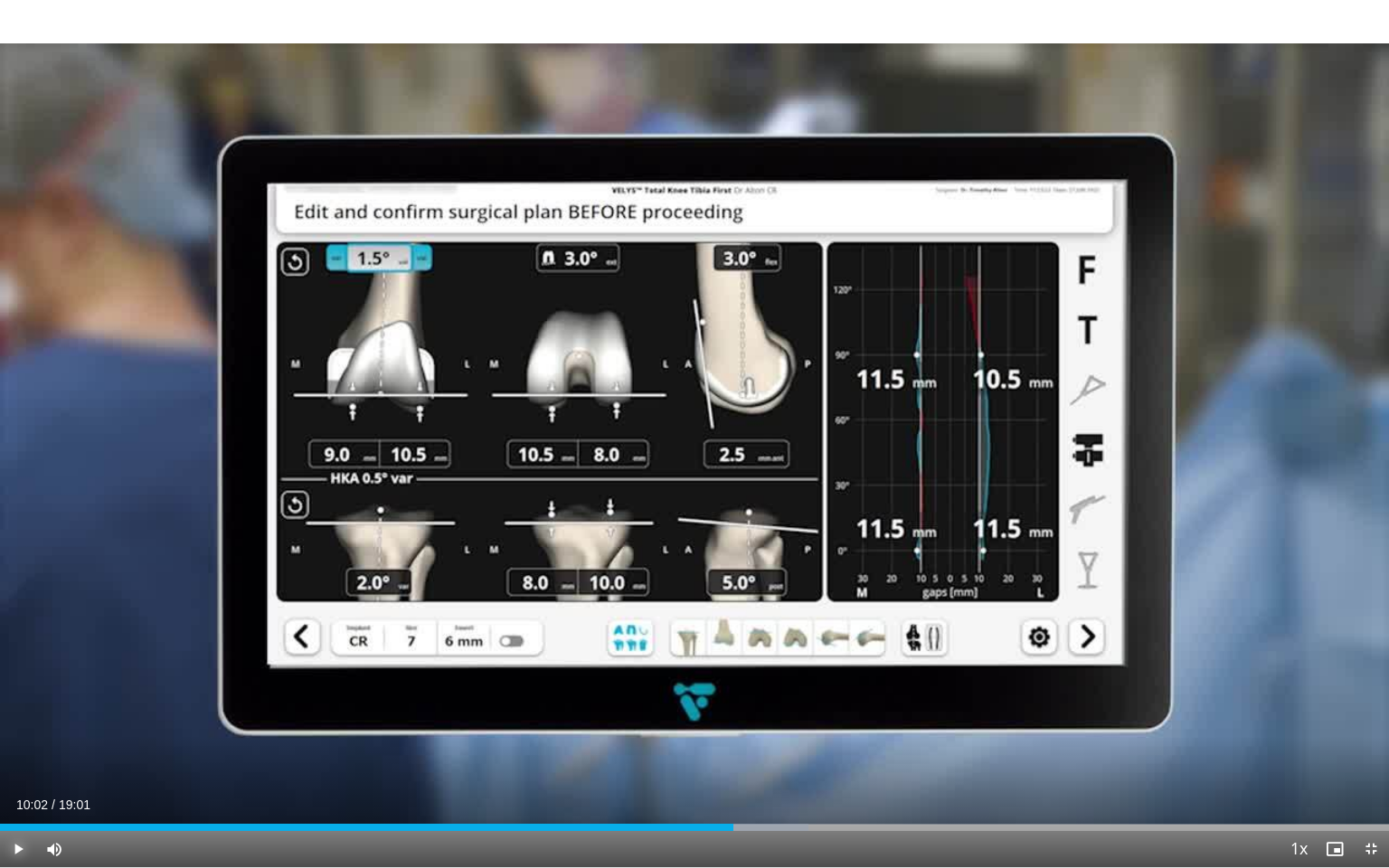 click at bounding box center (18, 849) 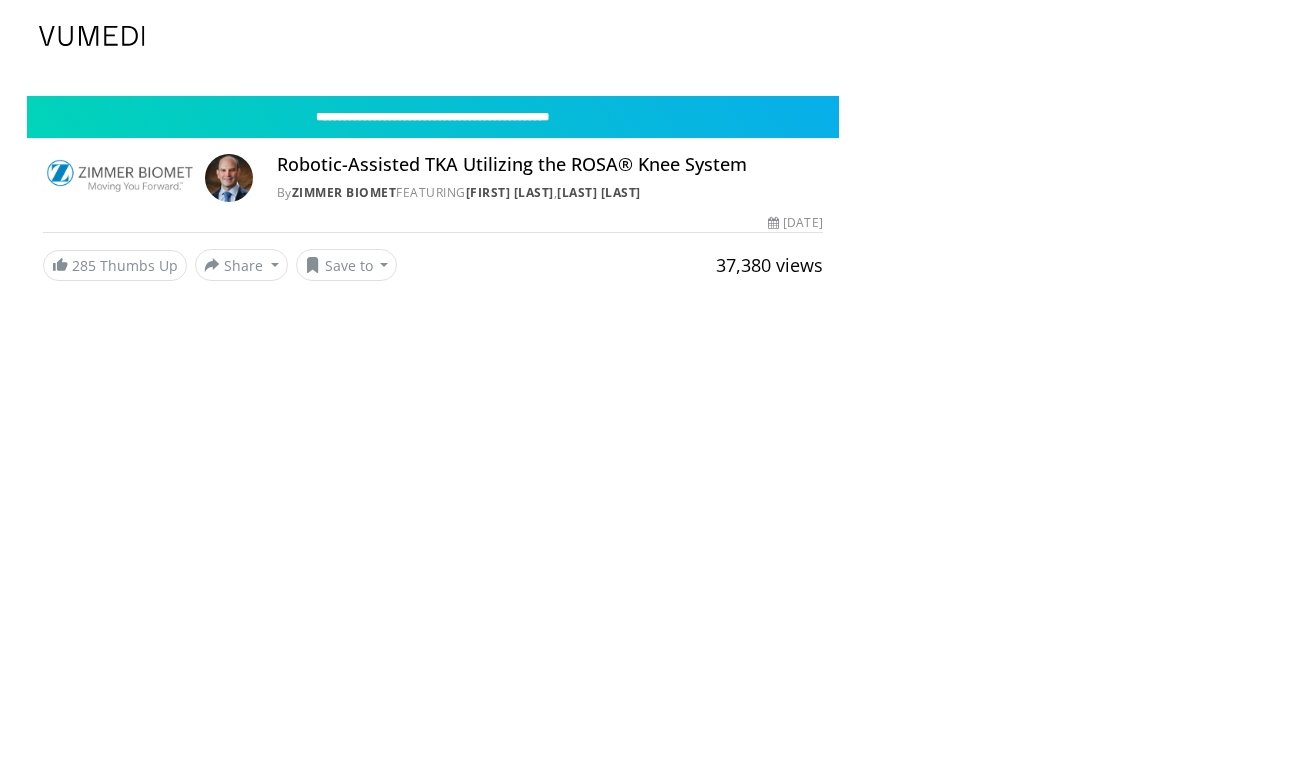 scroll, scrollTop: 0, scrollLeft: 0, axis: both 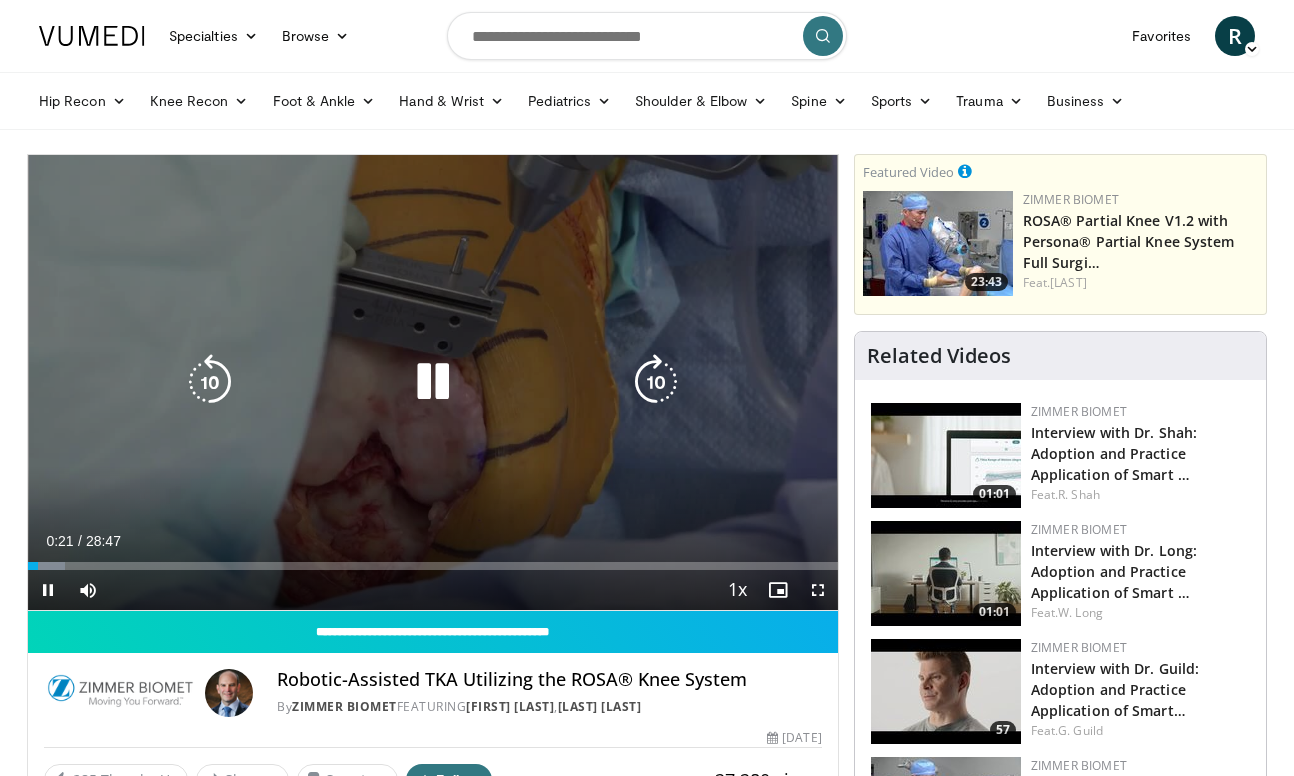 click at bounding box center (433, 382) 